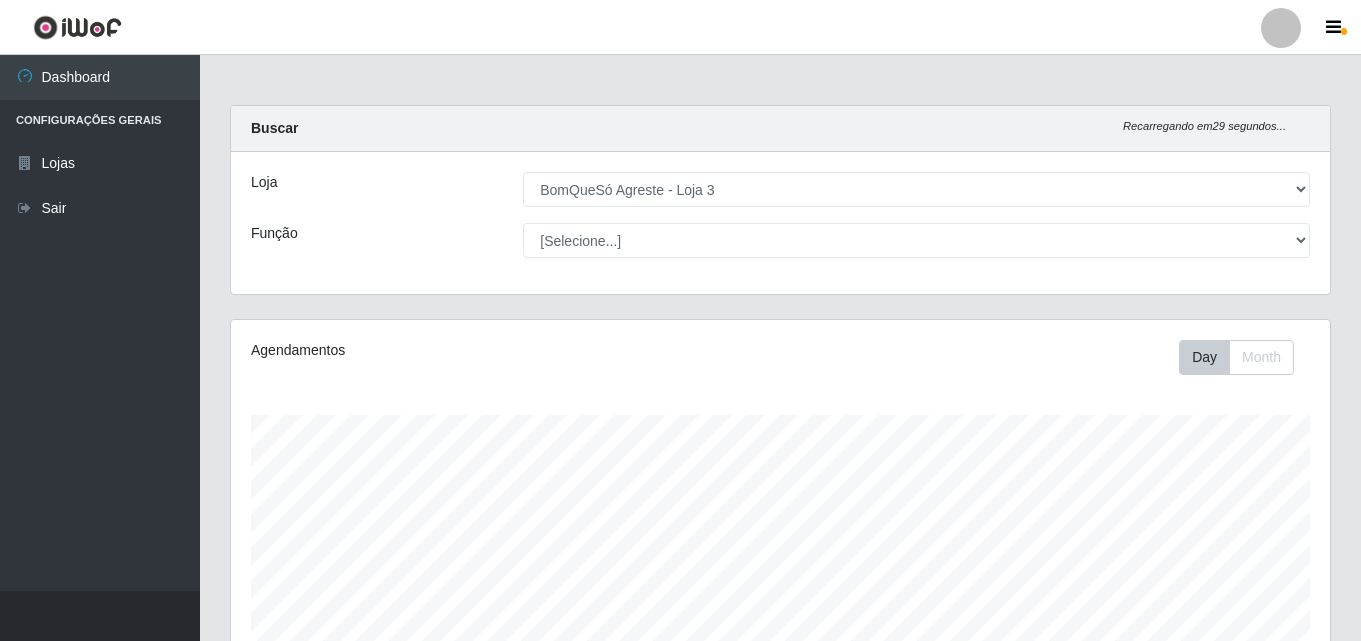 select on "215" 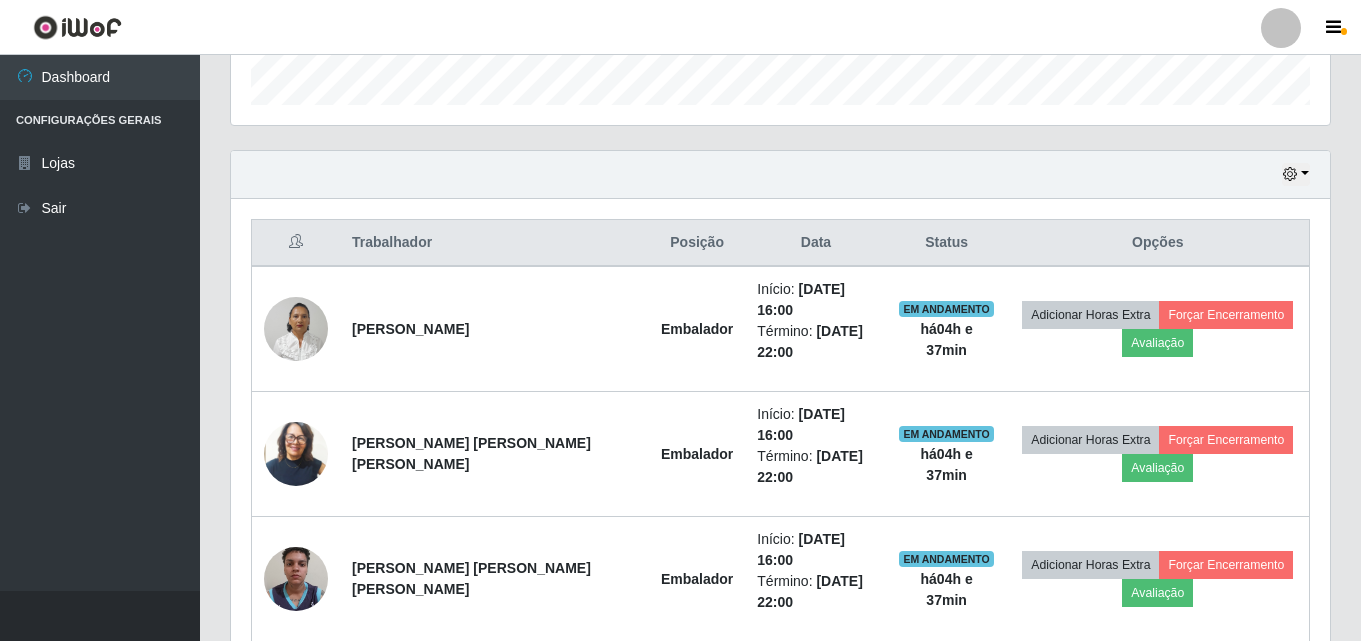 scroll, scrollTop: 999585, scrollLeft: 998901, axis: both 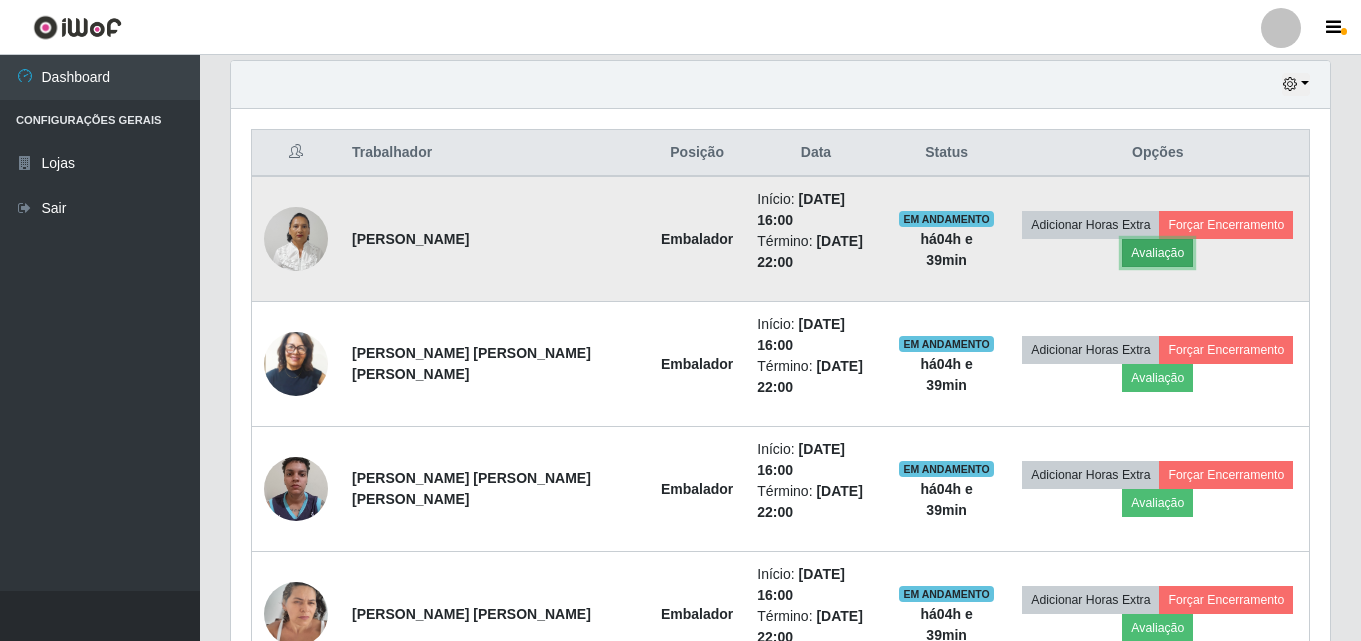 click on "Avaliação" at bounding box center (1157, 253) 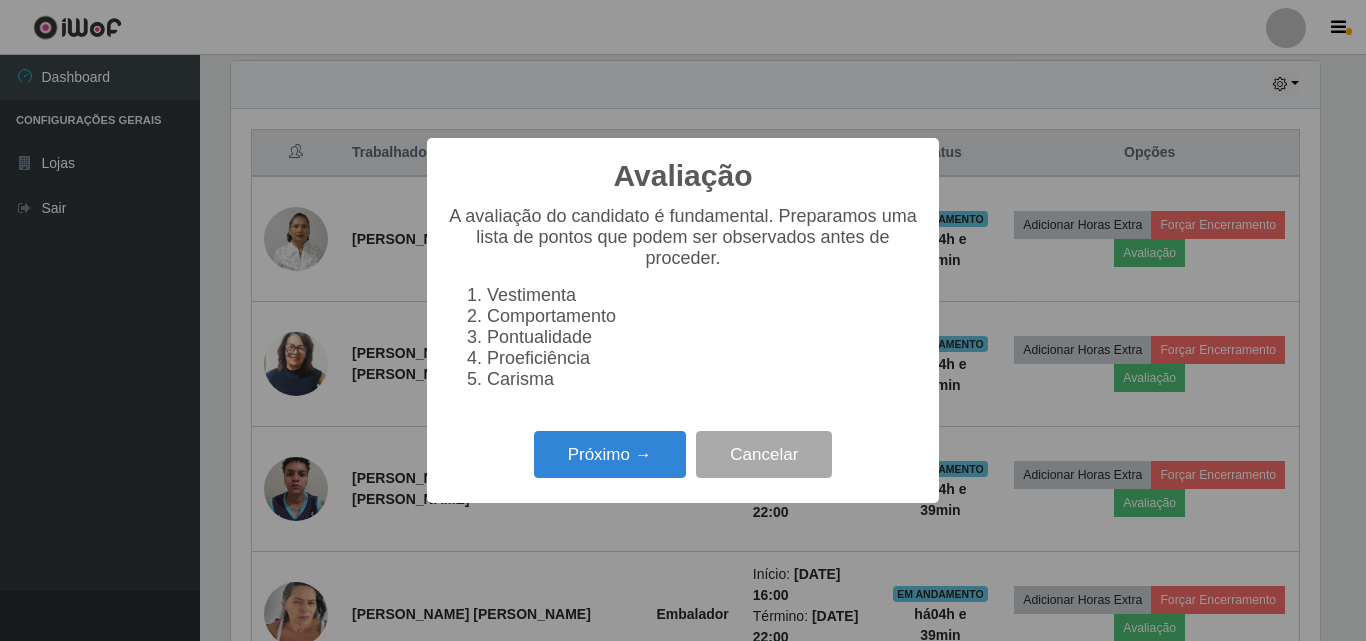 scroll, scrollTop: 999585, scrollLeft: 998911, axis: both 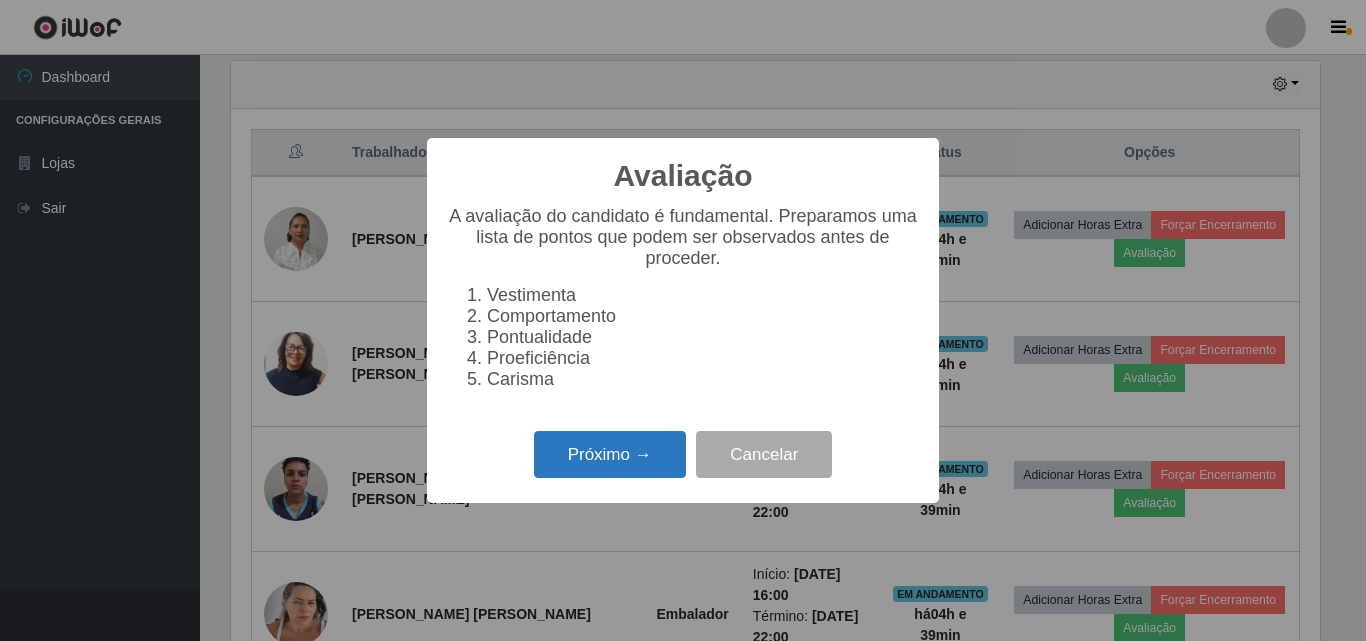 click on "Próximo →" at bounding box center [610, 454] 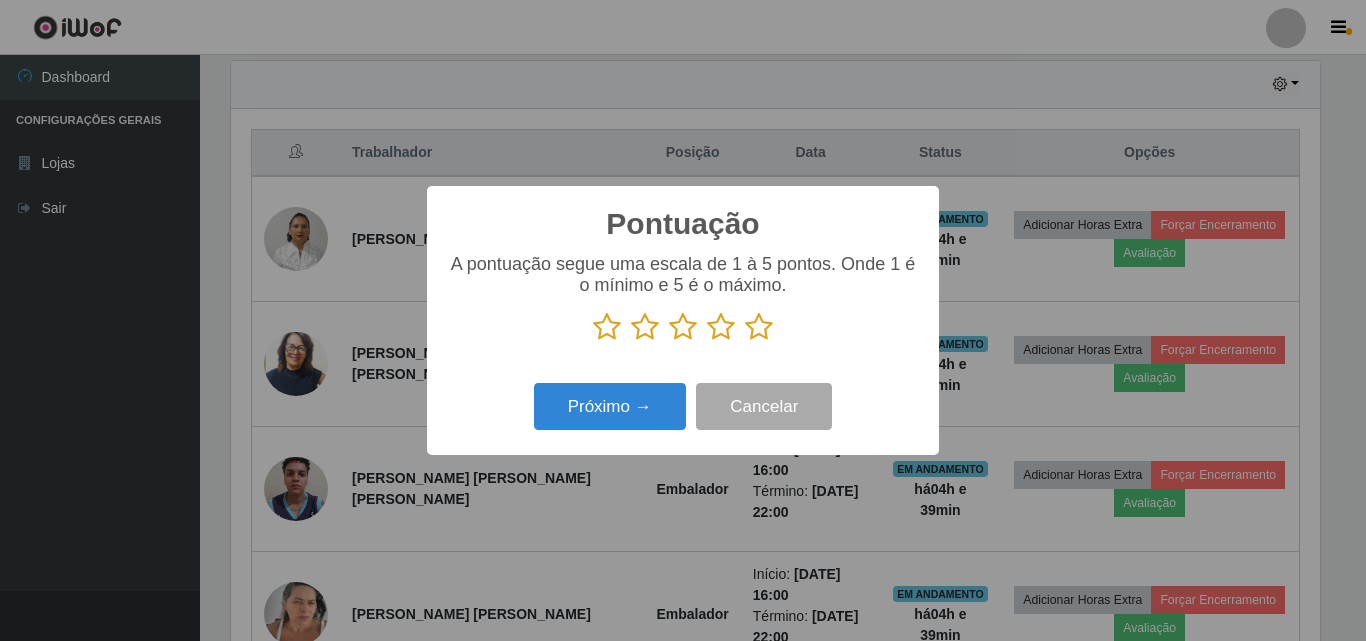 click at bounding box center (759, 327) 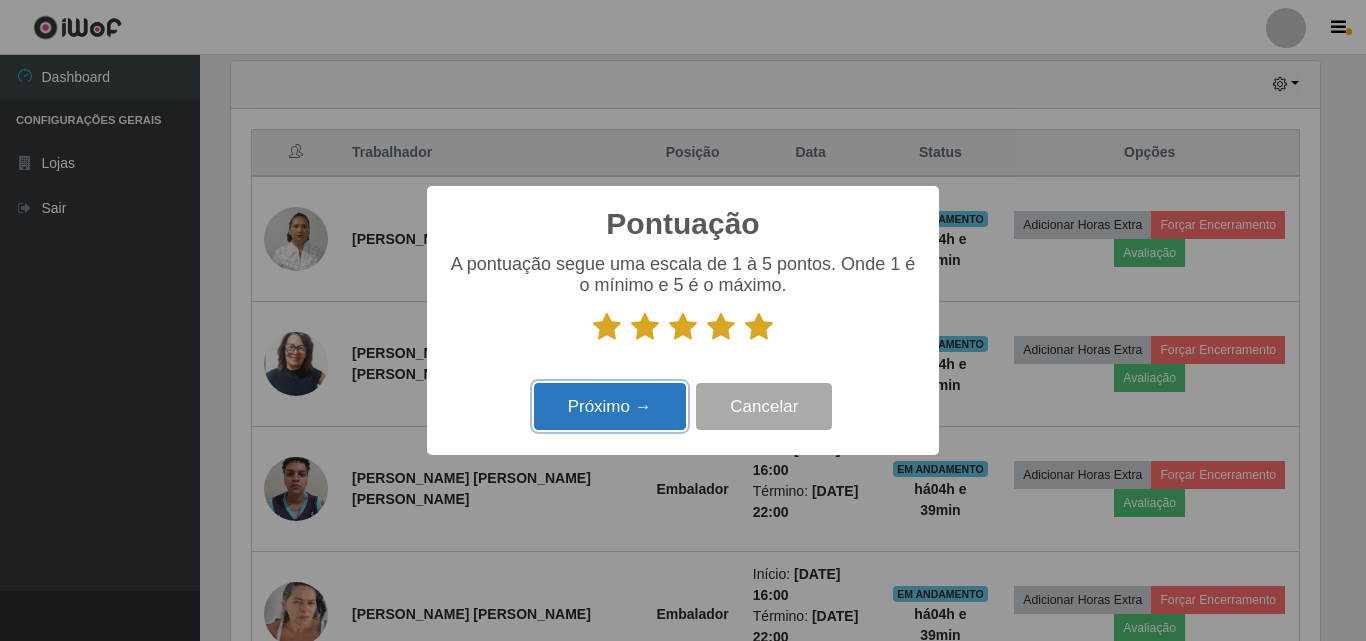 click on "Próximo →" at bounding box center (610, 406) 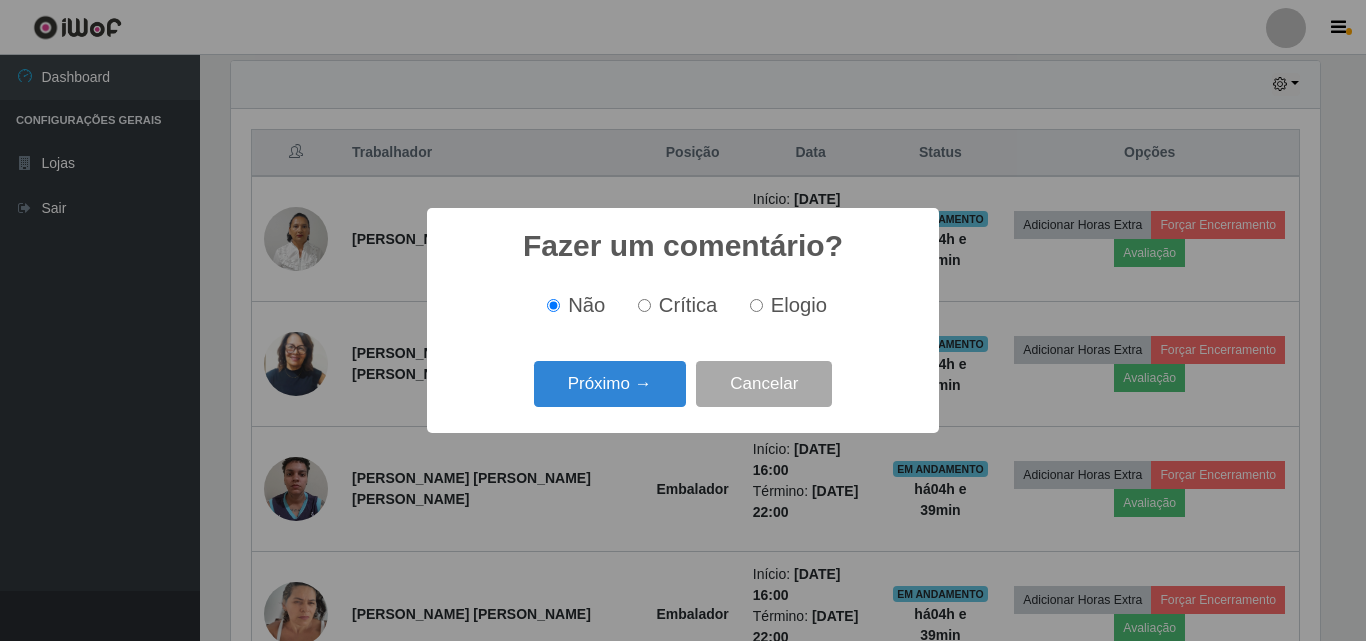 click on "Próximo →" at bounding box center [610, 384] 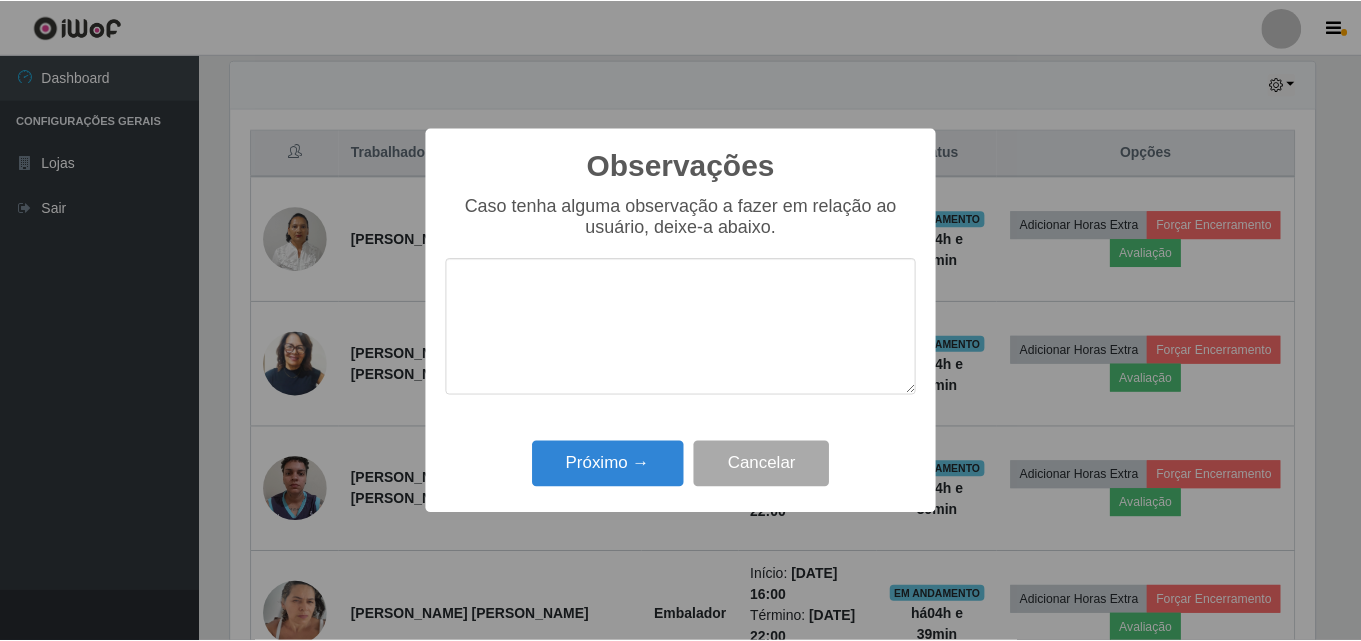 scroll, scrollTop: 999585, scrollLeft: 998911, axis: both 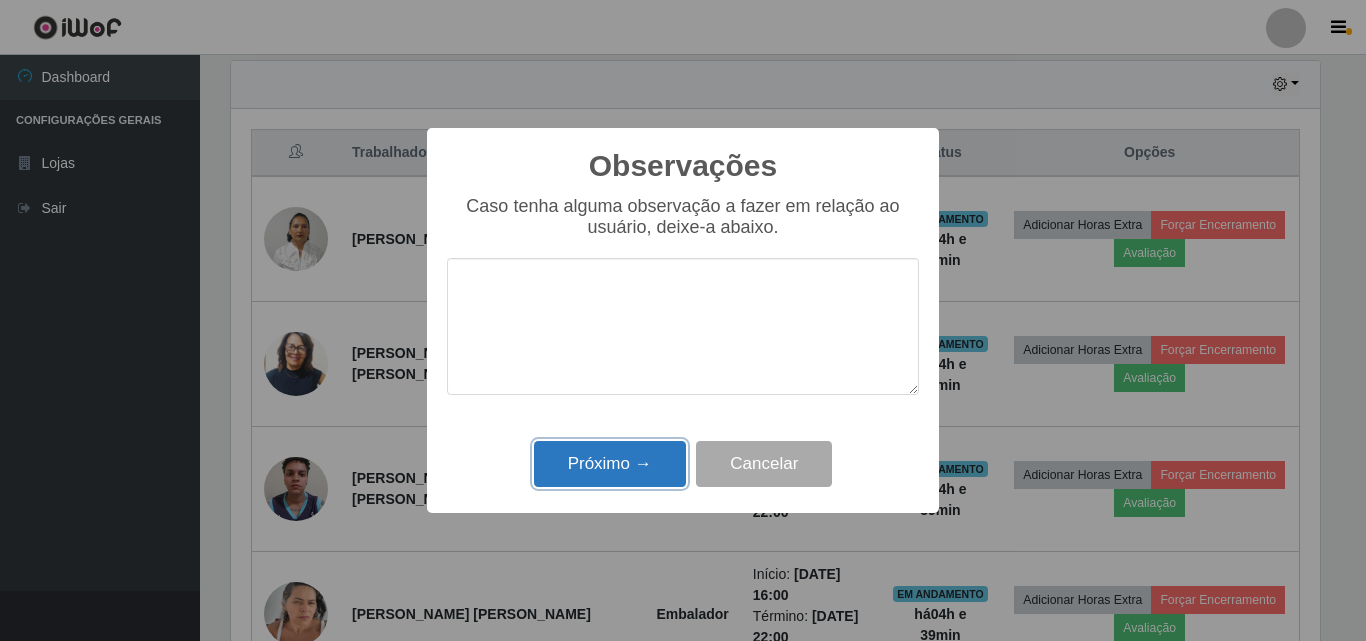 click on "Próximo →" at bounding box center [610, 464] 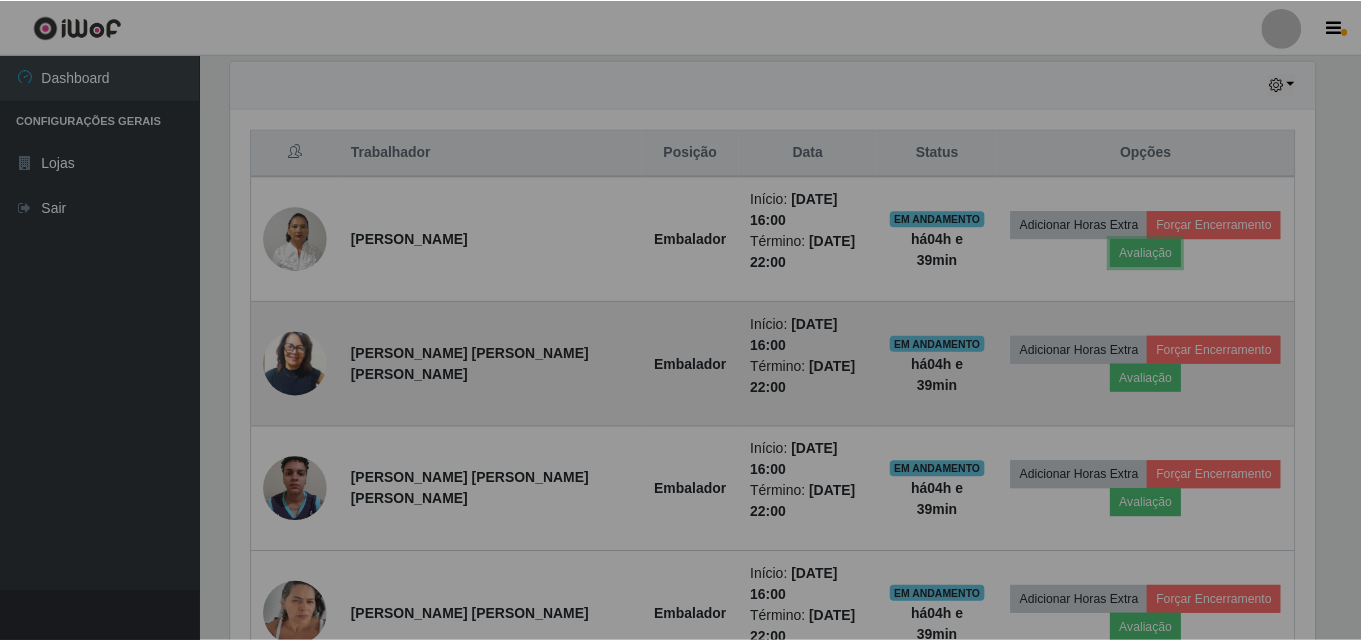scroll, scrollTop: 999585, scrollLeft: 998901, axis: both 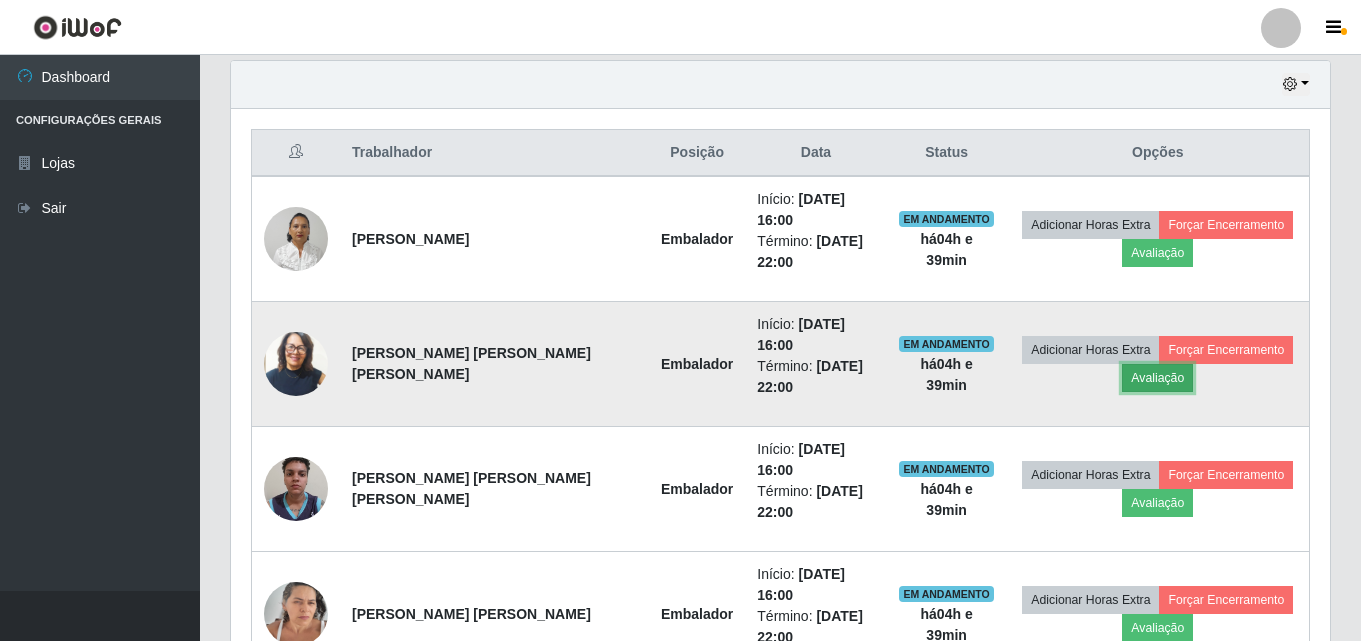 click on "Avaliação" at bounding box center (1157, 378) 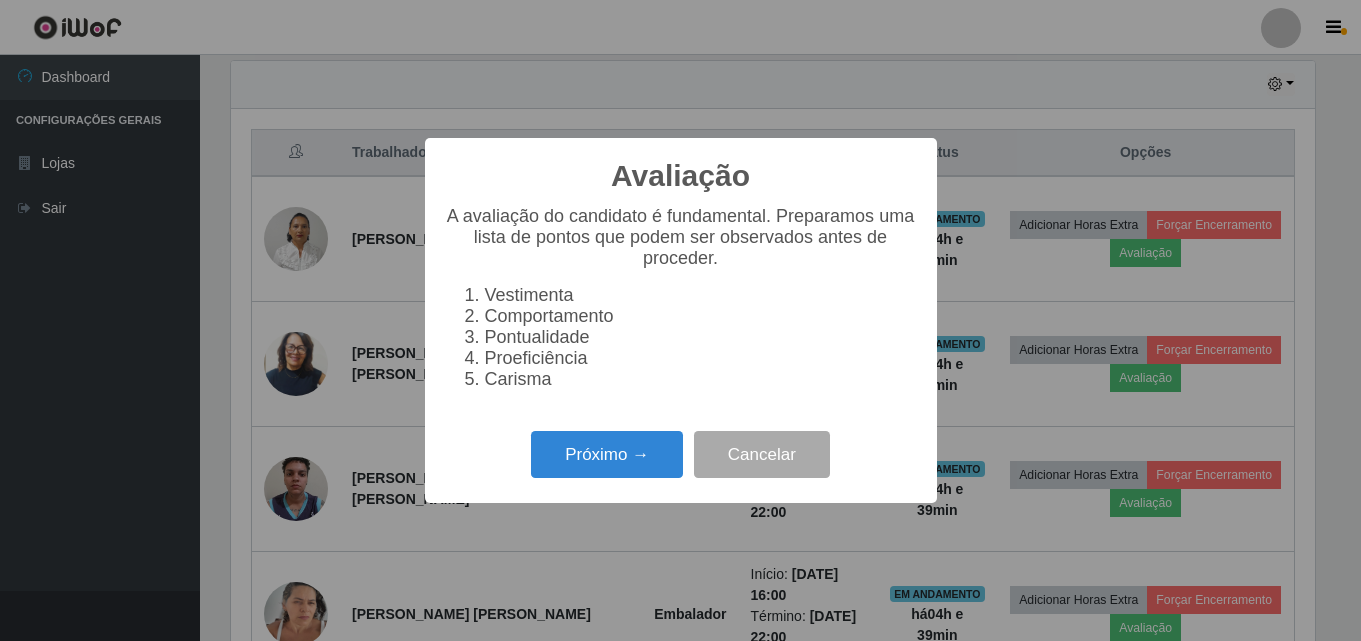 scroll, scrollTop: 999585, scrollLeft: 998911, axis: both 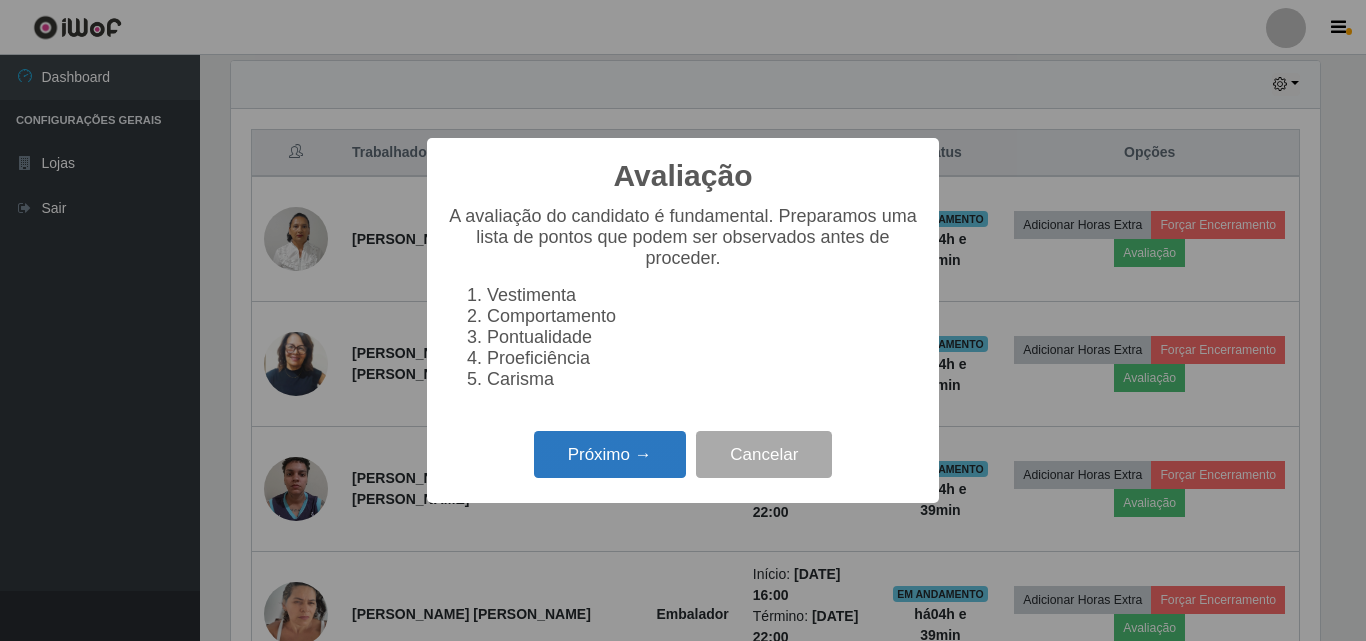 click on "Próximo →" at bounding box center [610, 454] 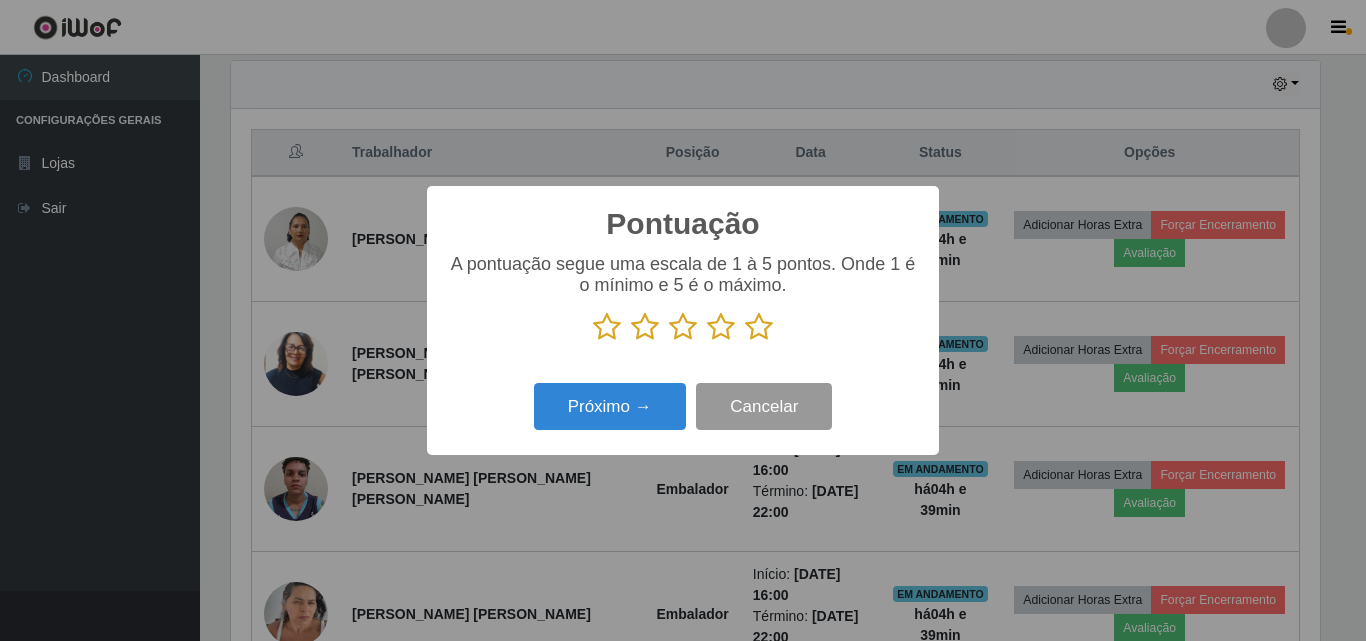 scroll, scrollTop: 999585, scrollLeft: 998911, axis: both 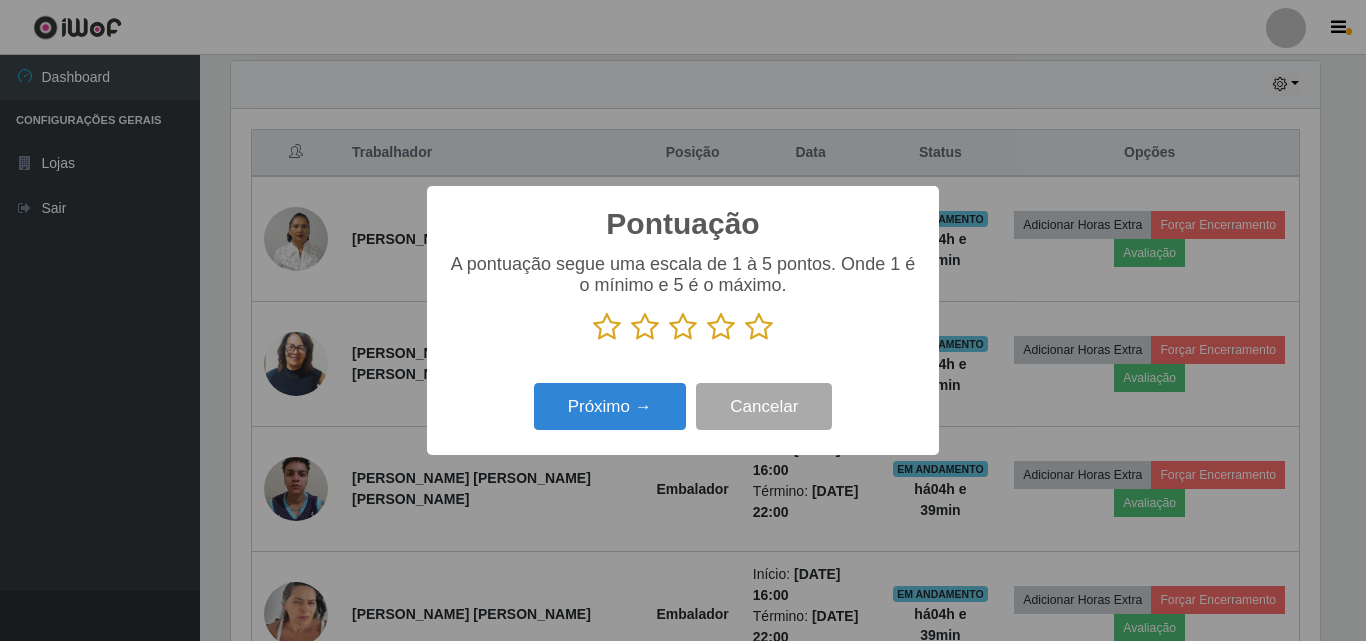 click at bounding box center [759, 327] 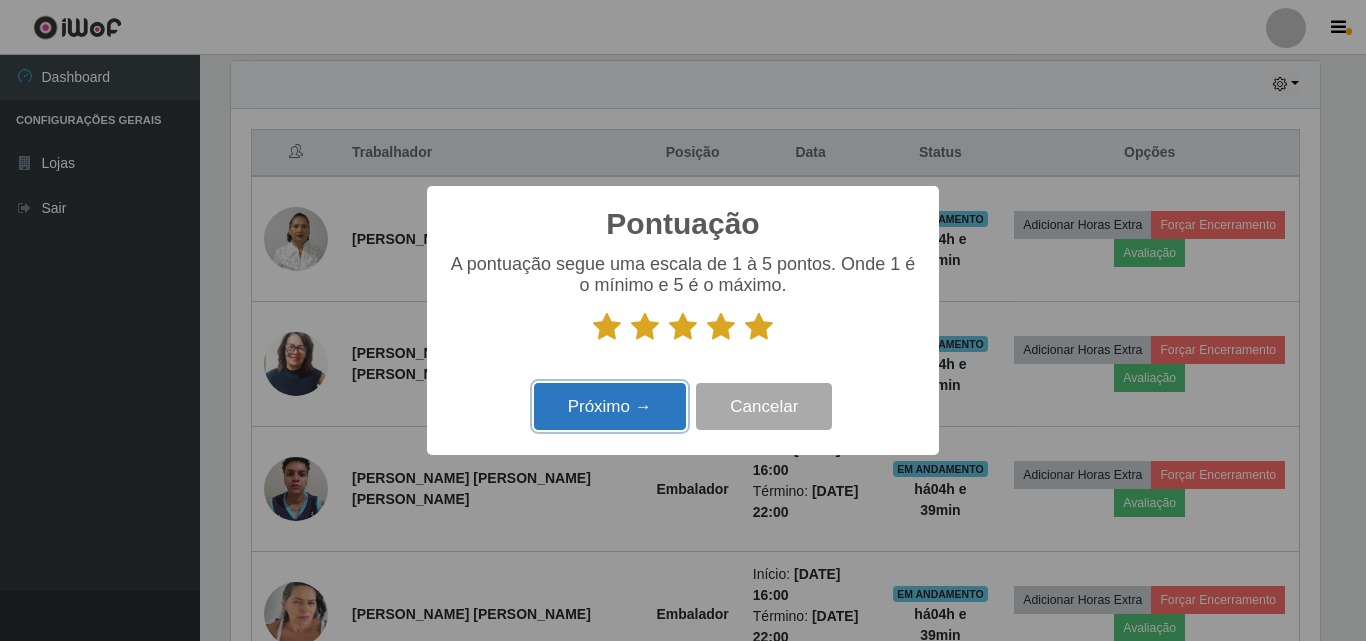 click on "Próximo →" at bounding box center (610, 406) 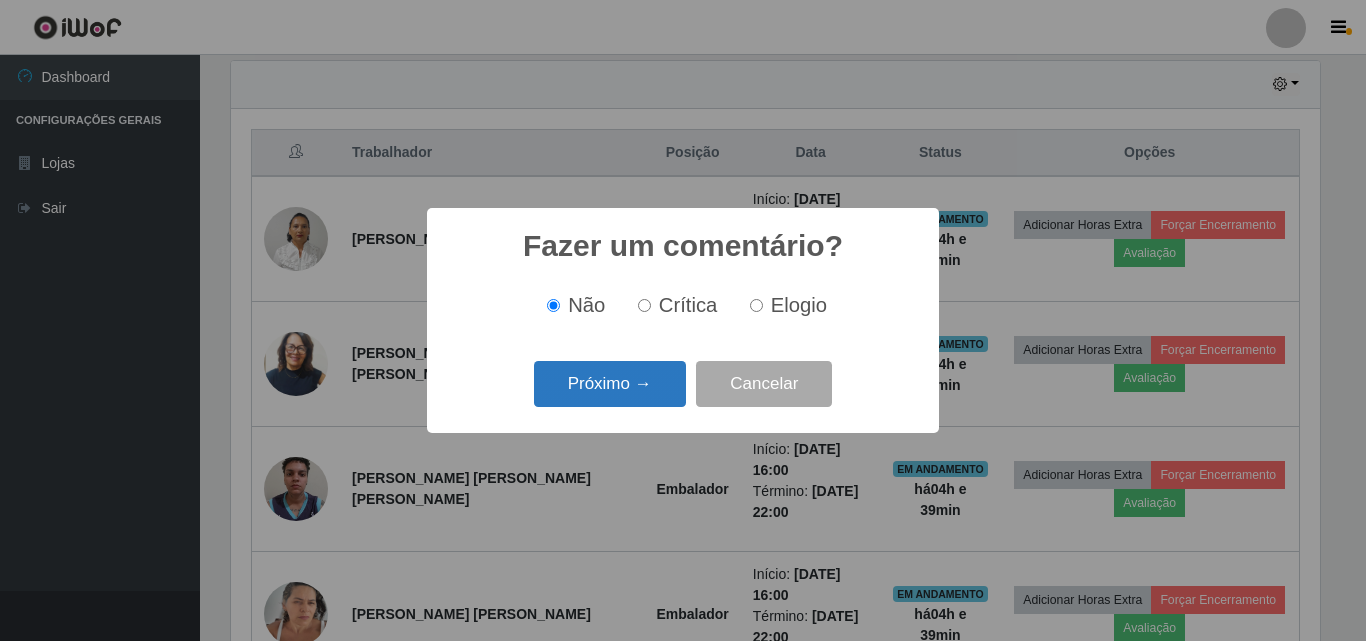 click on "Próximo →" at bounding box center (610, 384) 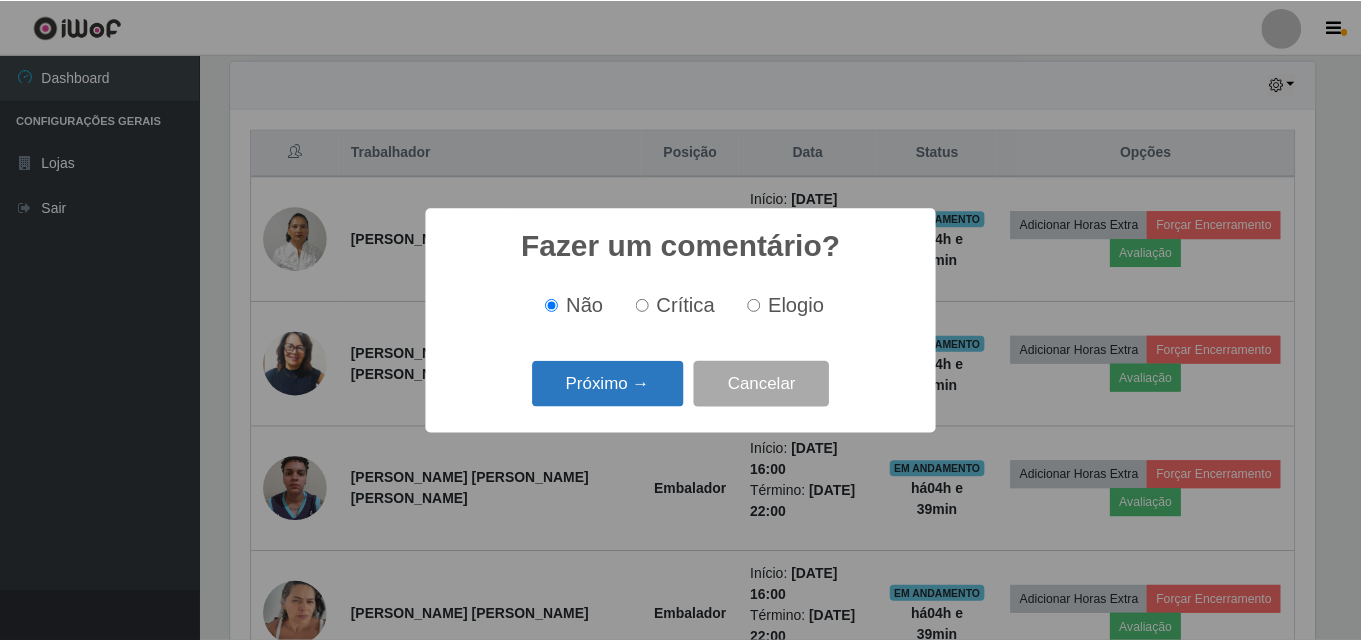 scroll, scrollTop: 999585, scrollLeft: 998911, axis: both 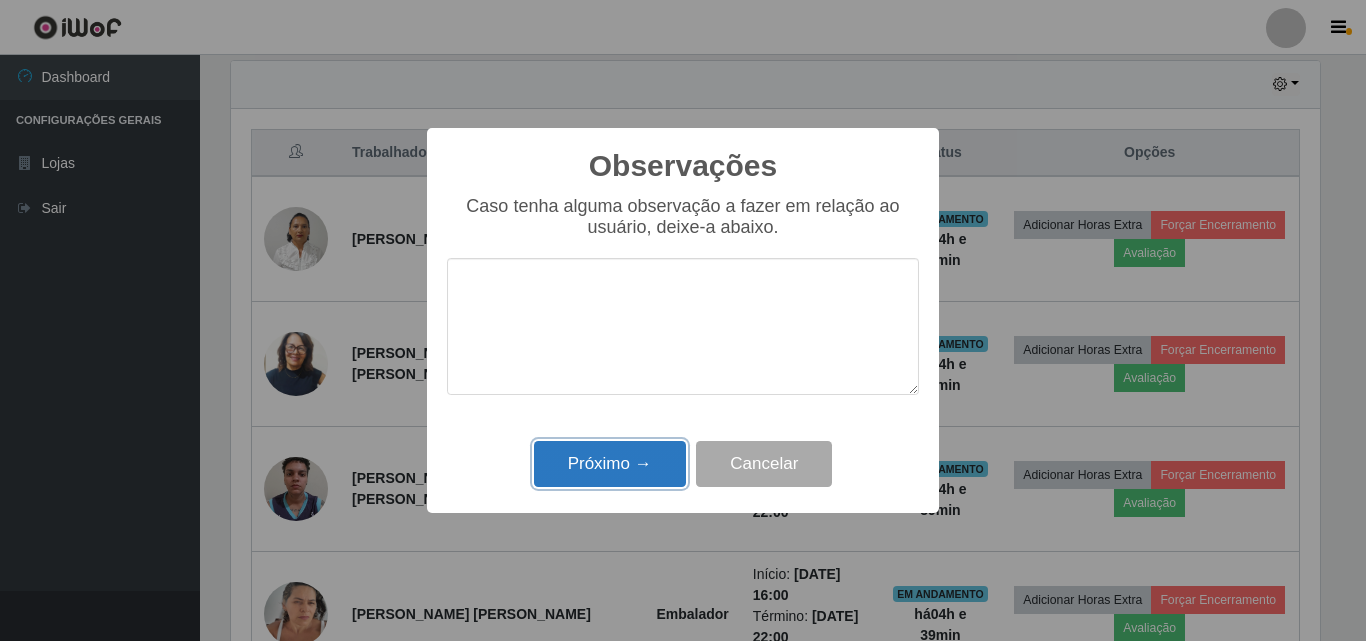 click on "Próximo →" at bounding box center [610, 464] 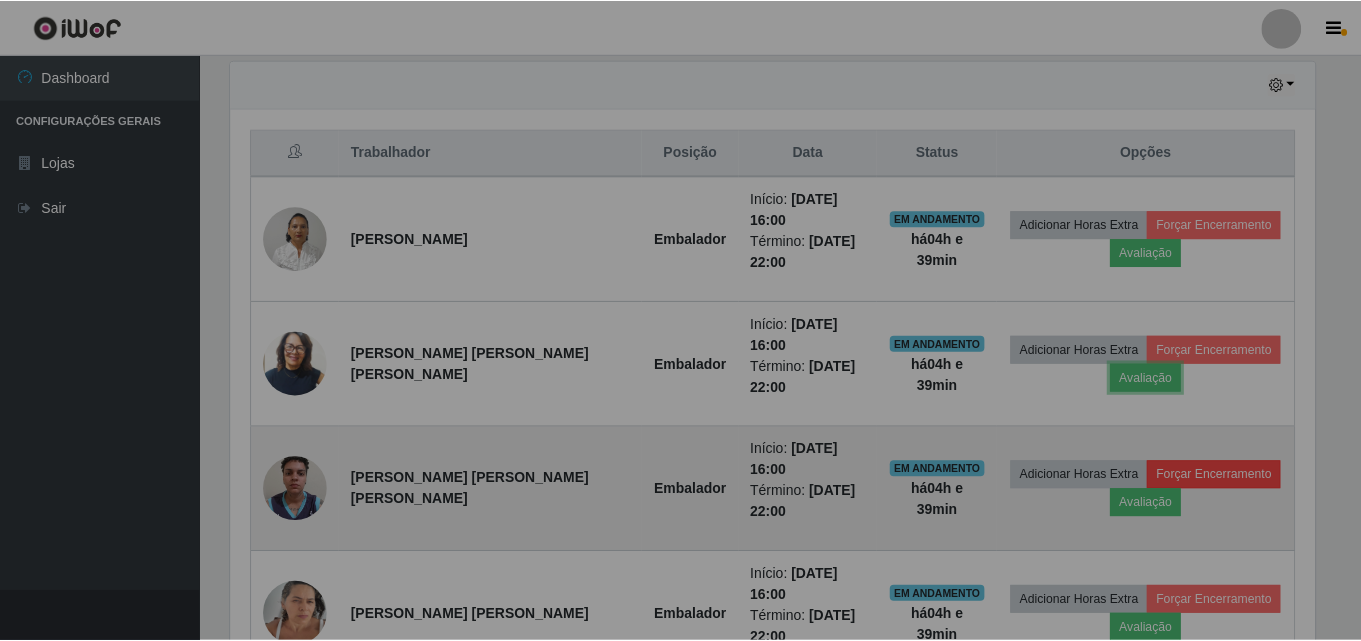 scroll, scrollTop: 999585, scrollLeft: 998901, axis: both 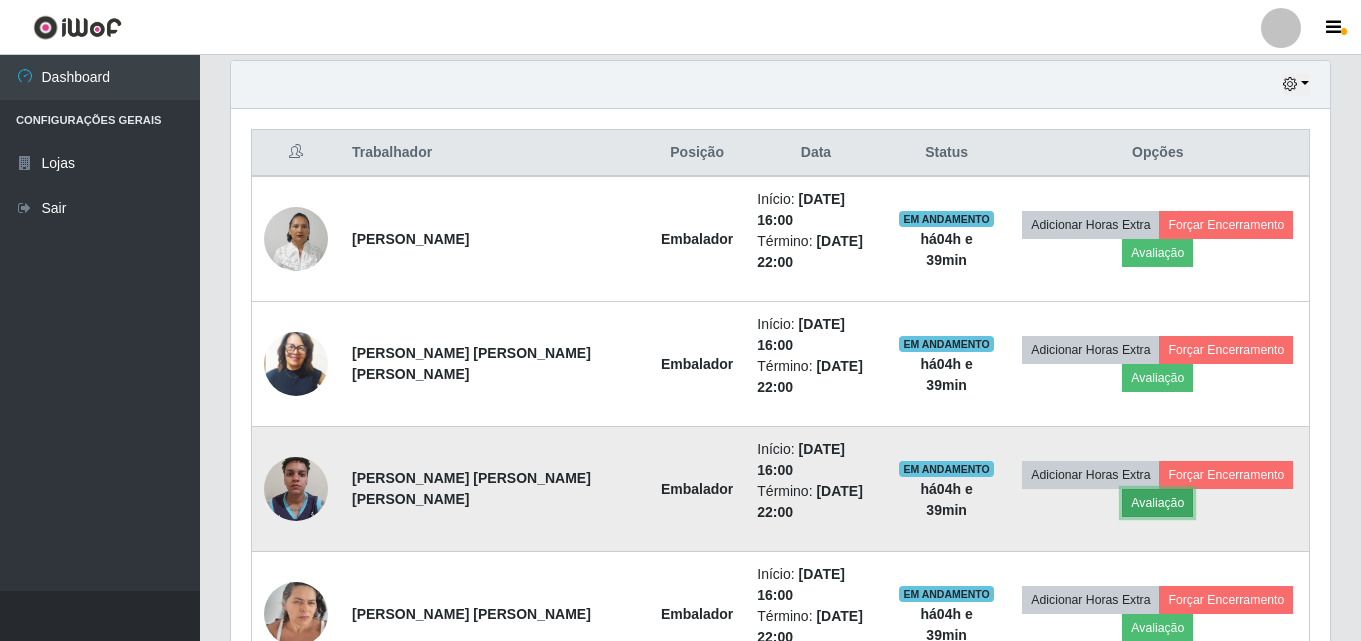 click on "Avaliação" at bounding box center [1157, 503] 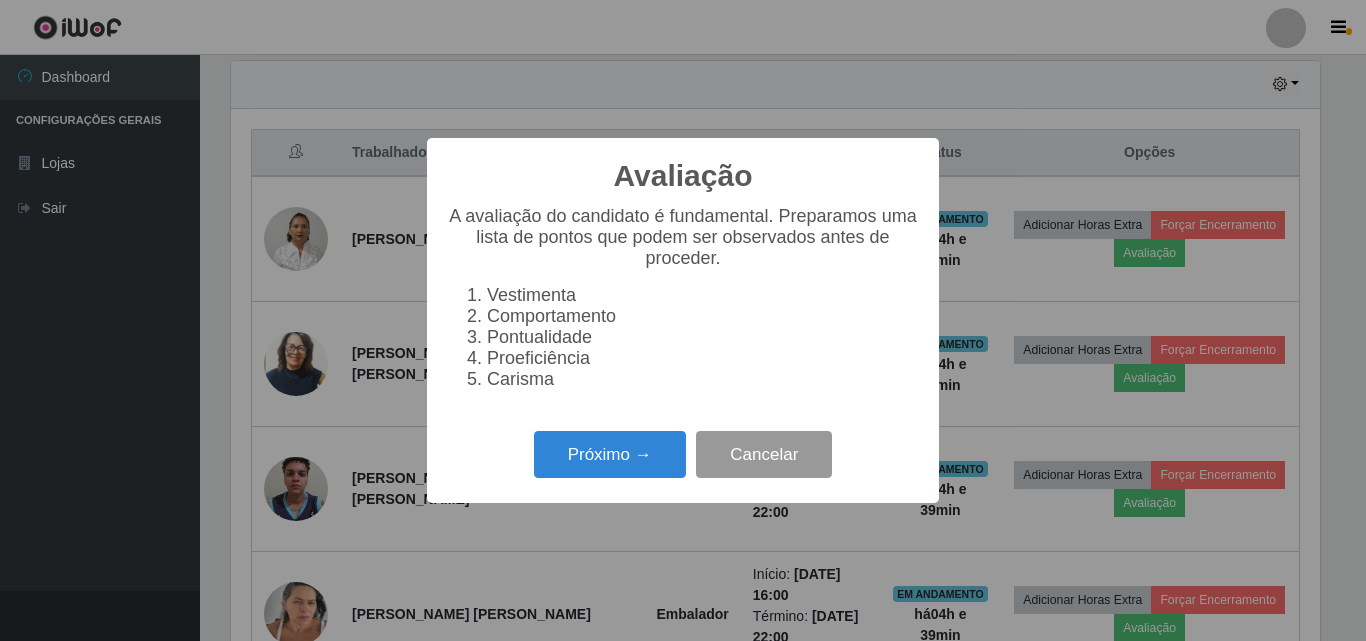 scroll, scrollTop: 999585, scrollLeft: 998911, axis: both 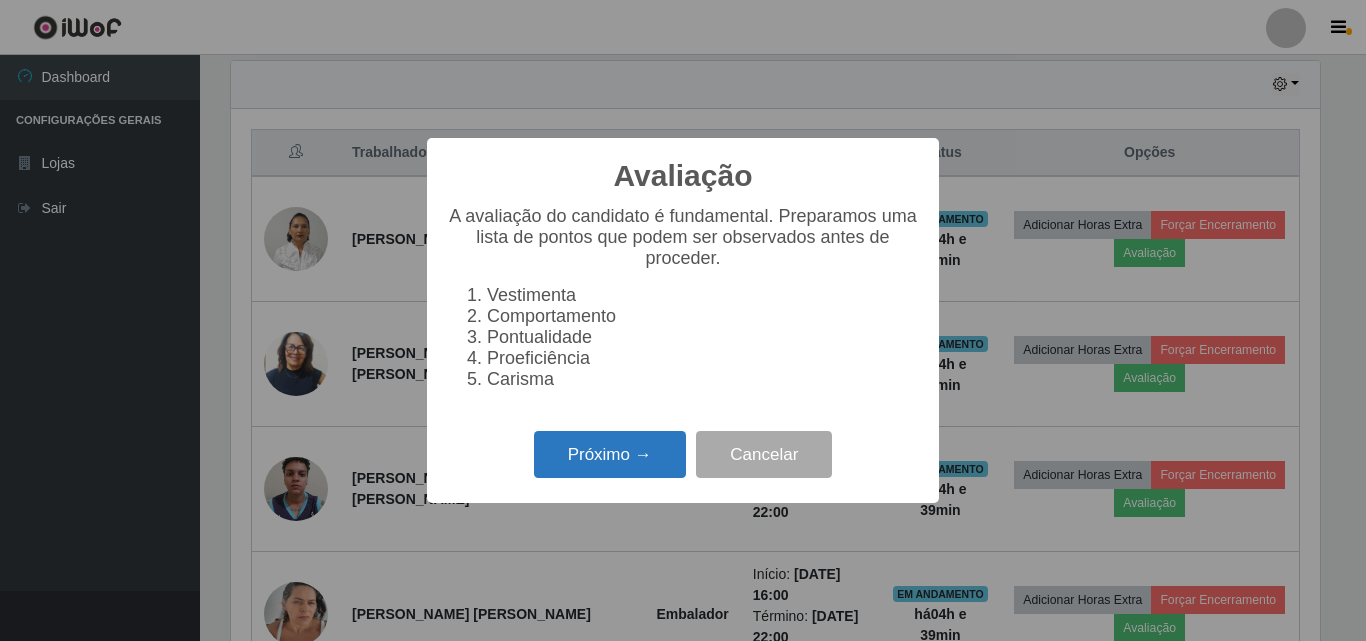 click on "Próximo →" at bounding box center (610, 454) 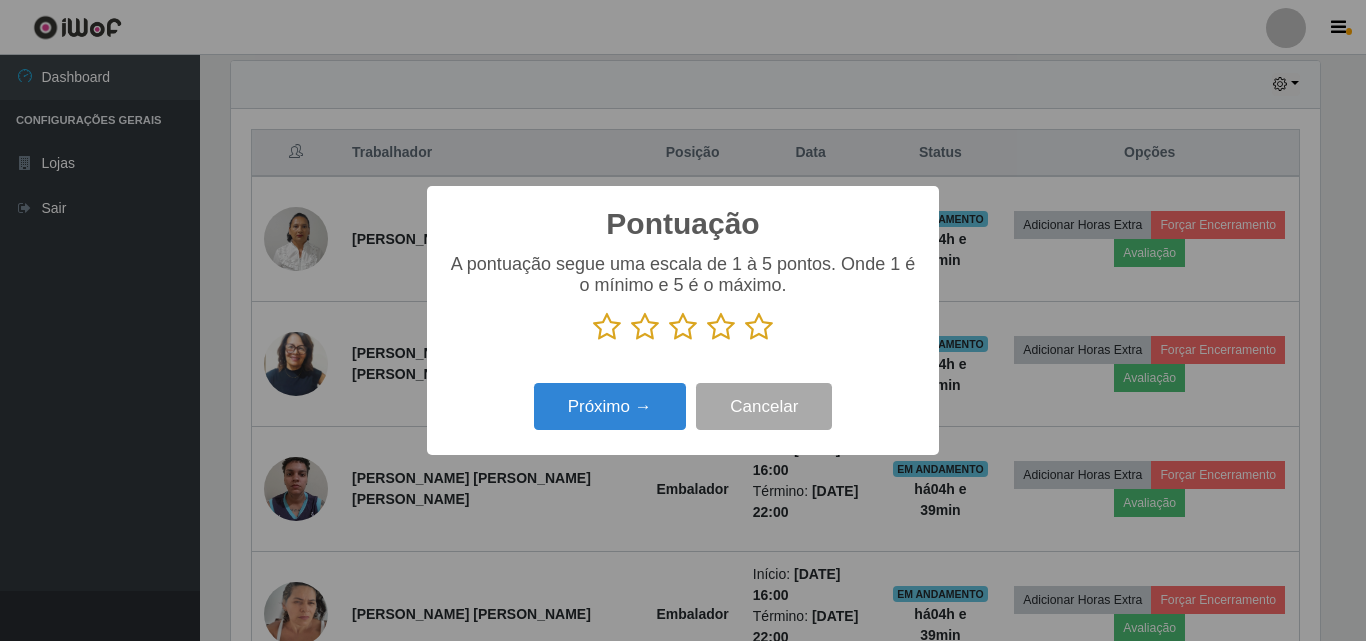 scroll, scrollTop: 999585, scrollLeft: 998911, axis: both 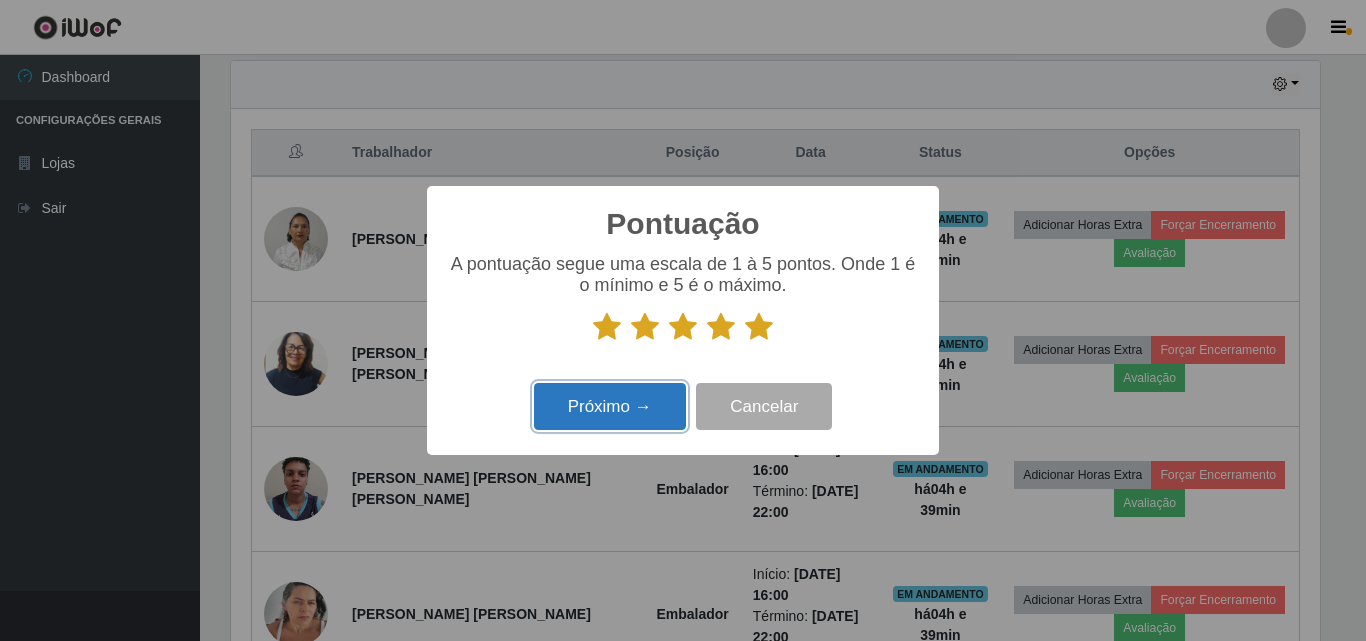 click on "Próximo →" at bounding box center [610, 406] 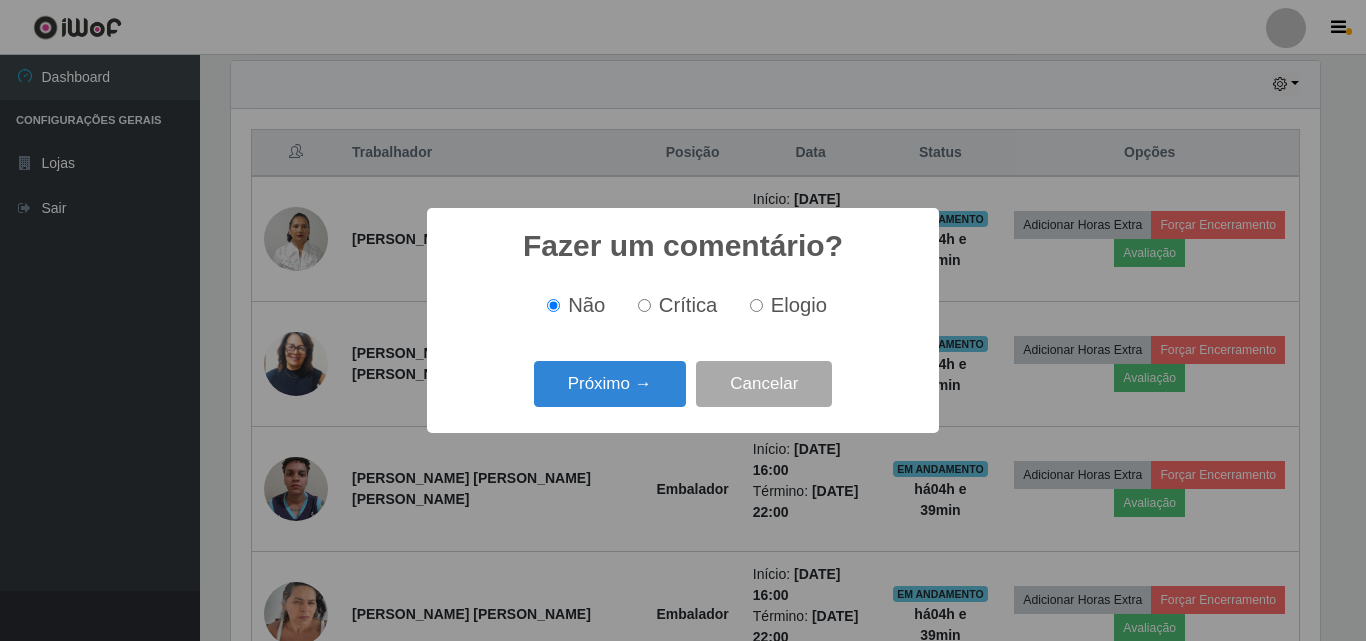 click on "Próximo →" at bounding box center (610, 384) 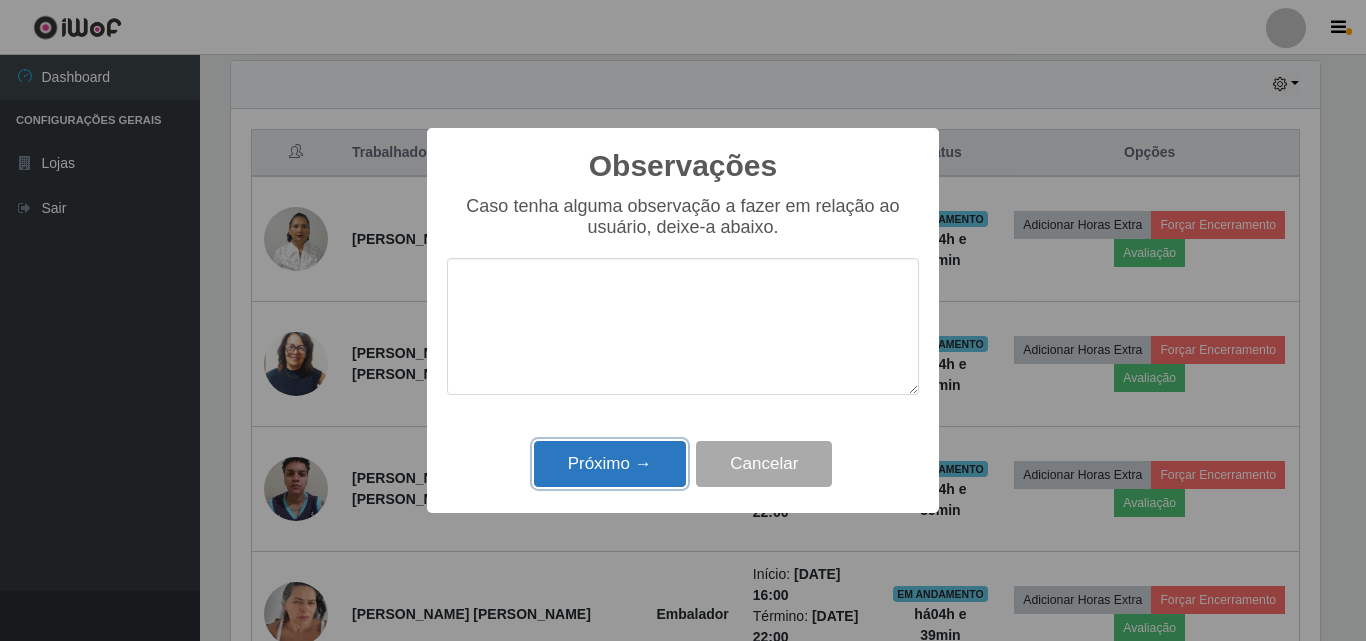 click on "Próximo →" at bounding box center [610, 464] 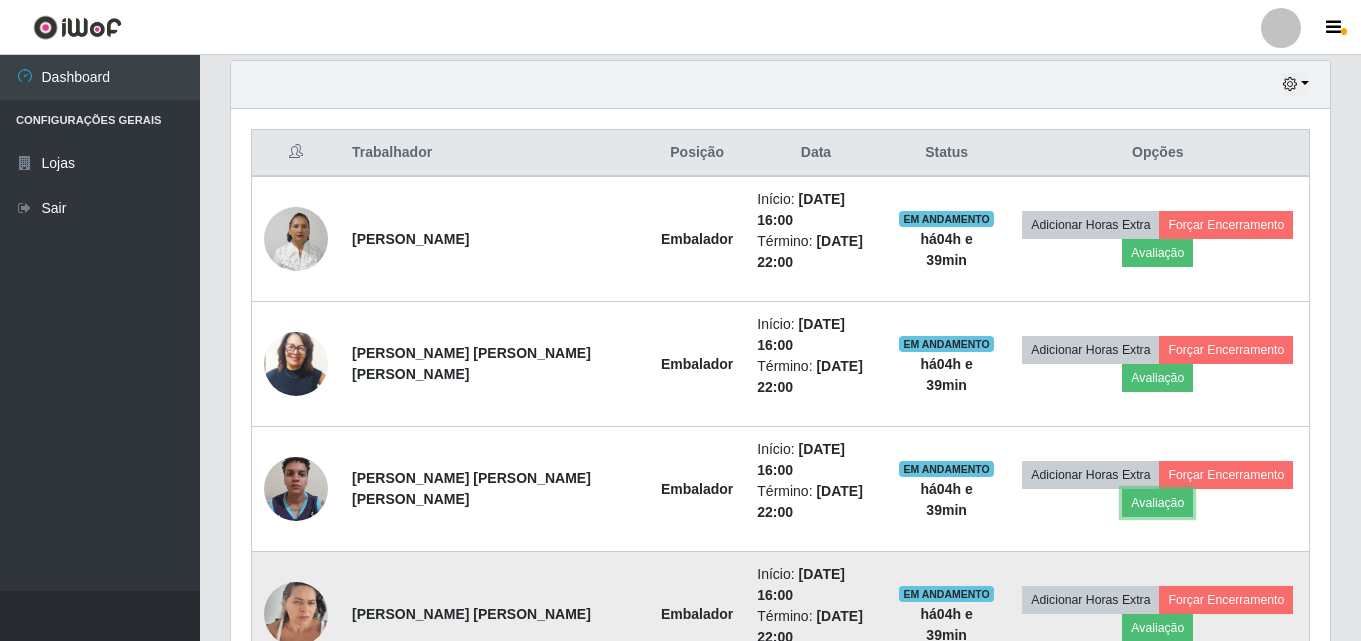 scroll, scrollTop: 999585, scrollLeft: 998901, axis: both 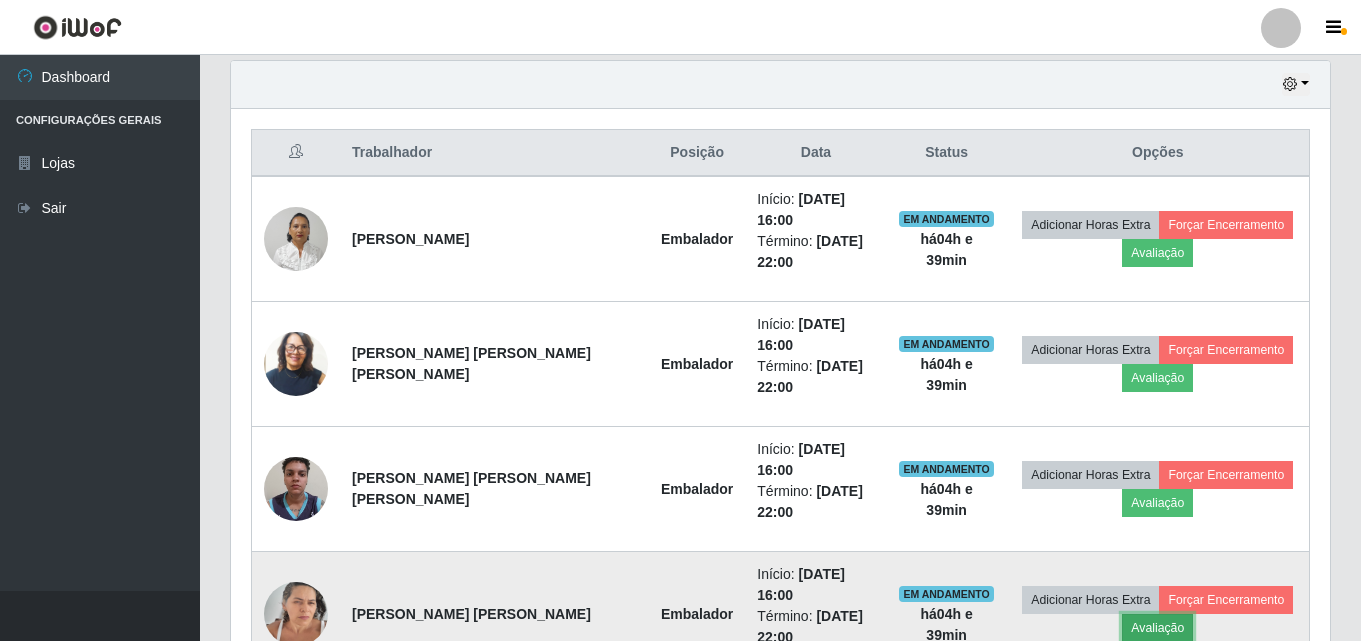click on "Avaliação" at bounding box center (1157, 628) 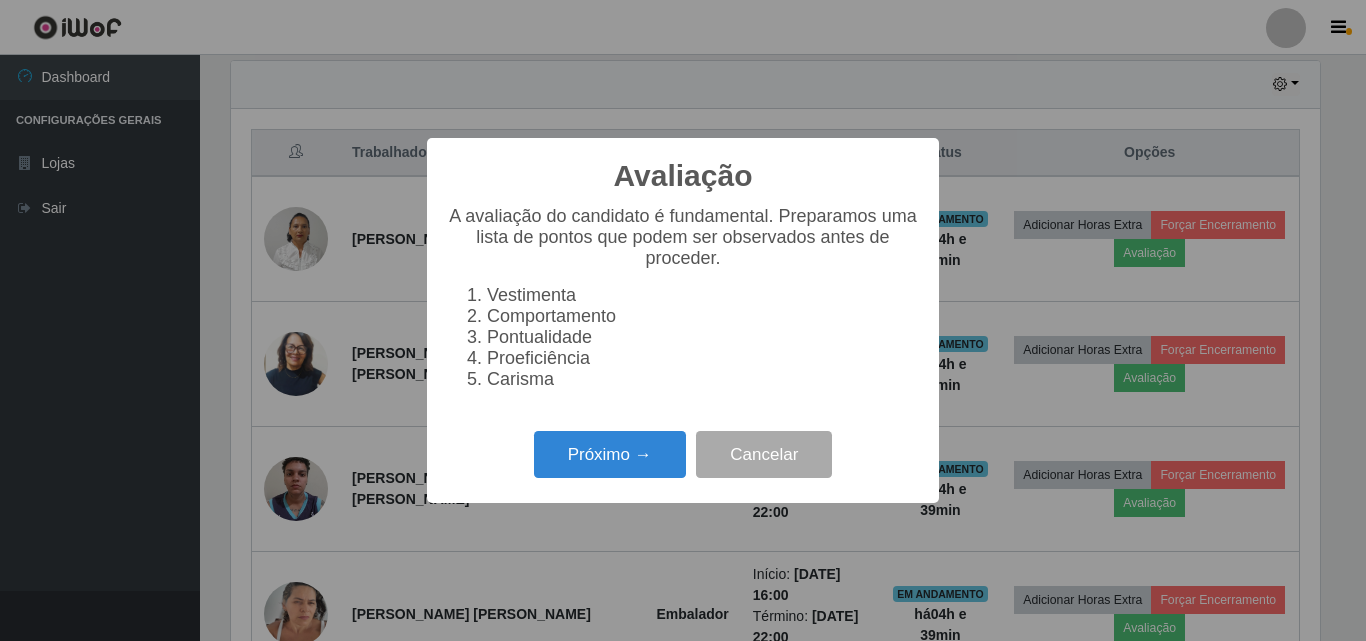 scroll, scrollTop: 999585, scrollLeft: 998911, axis: both 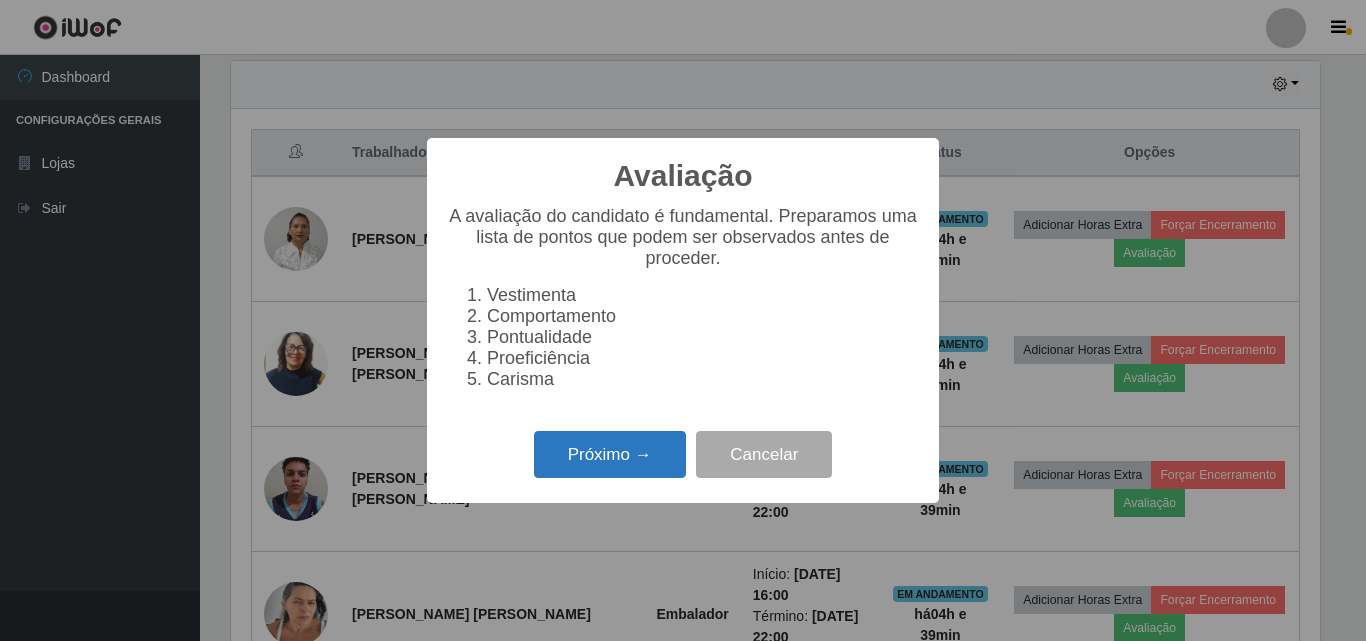 click on "Próximo →" at bounding box center [610, 454] 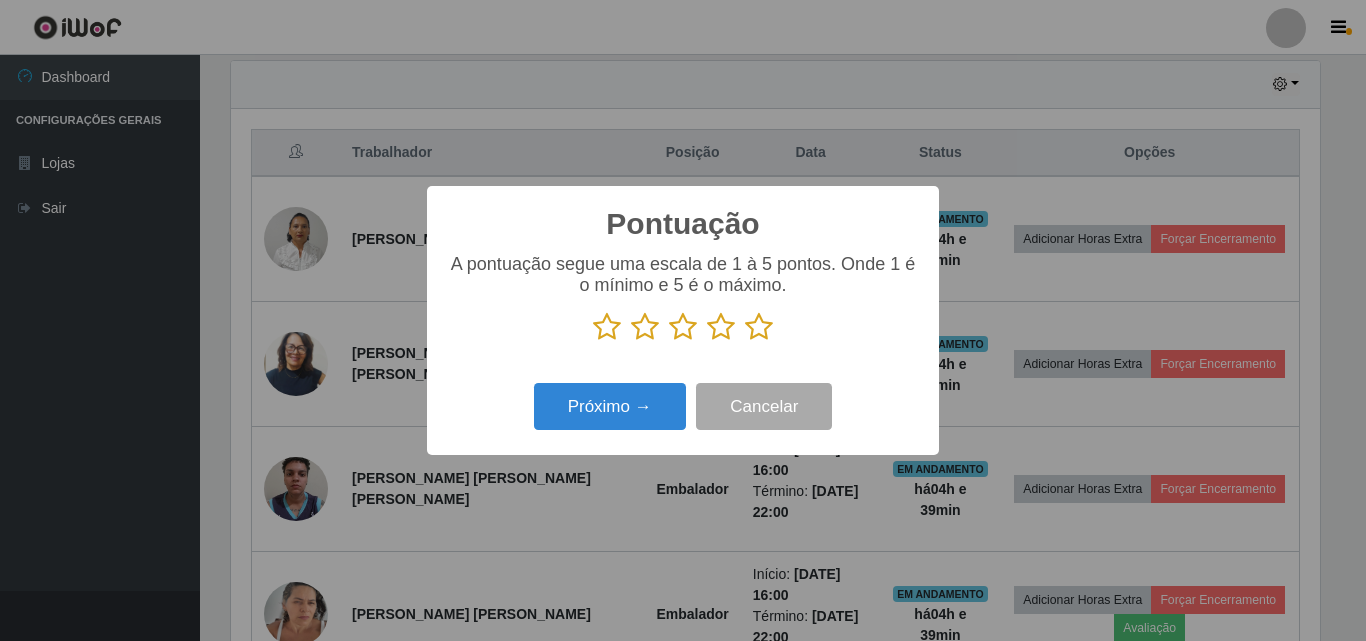 scroll, scrollTop: 999585, scrollLeft: 998911, axis: both 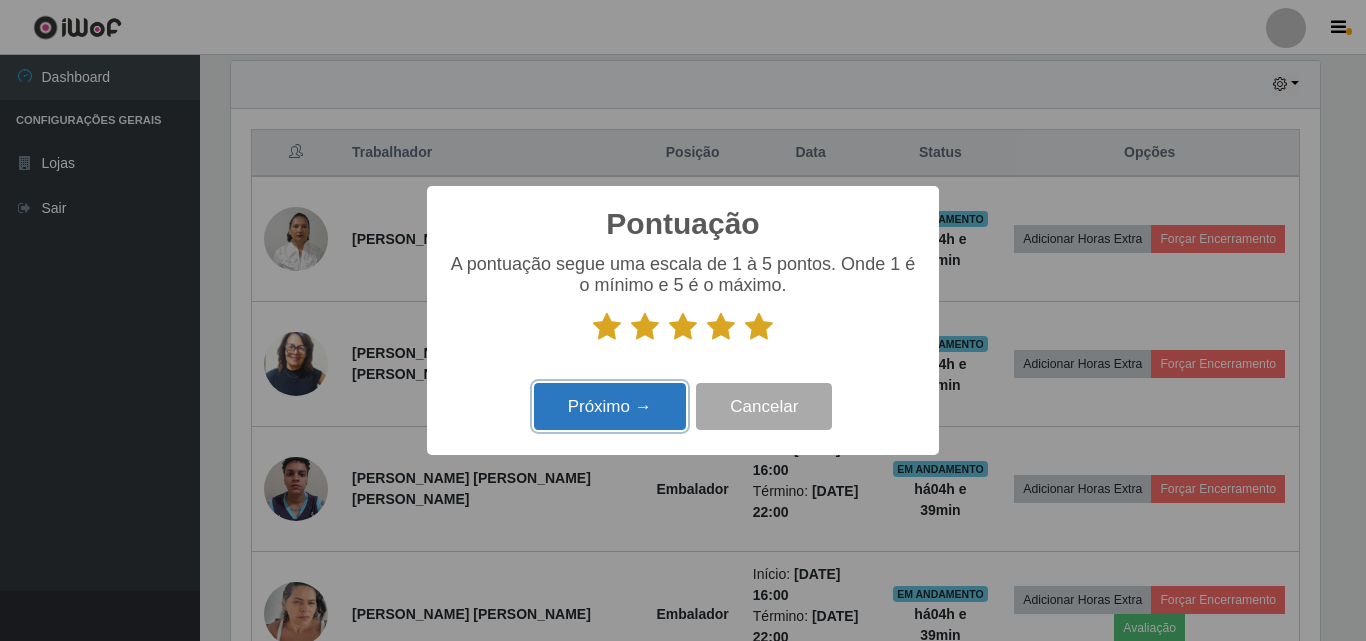 click on "Próximo →" at bounding box center [610, 406] 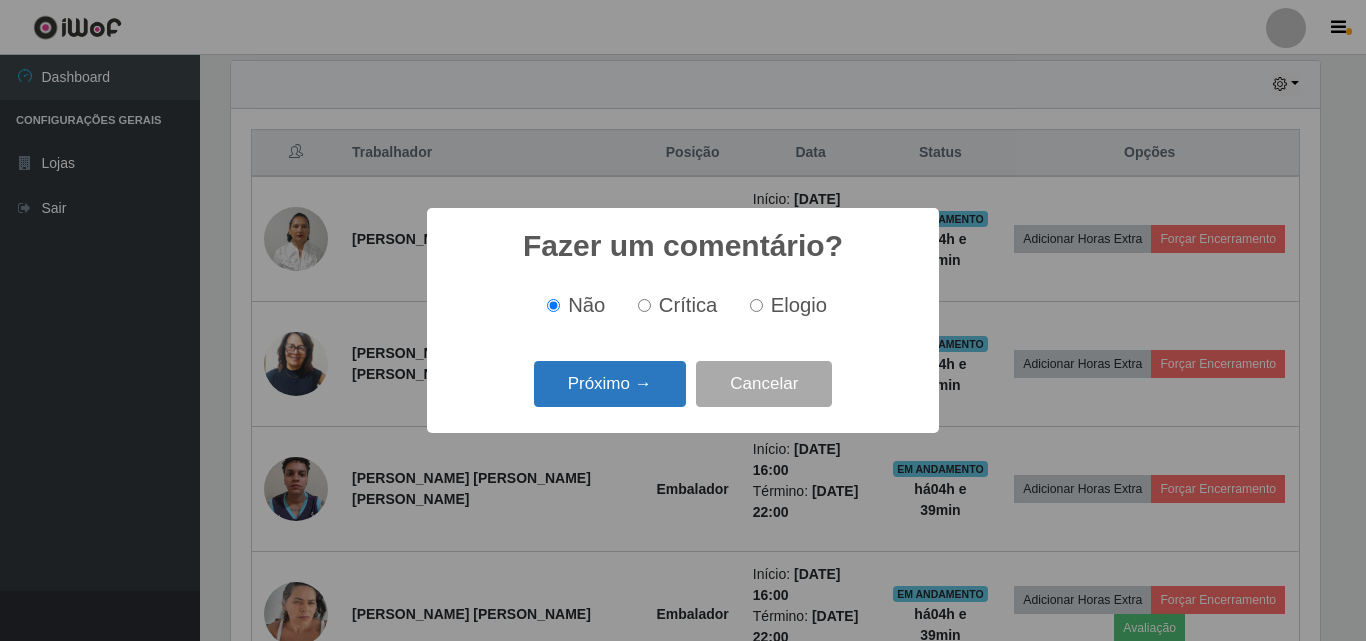 click on "Próximo →" at bounding box center (610, 384) 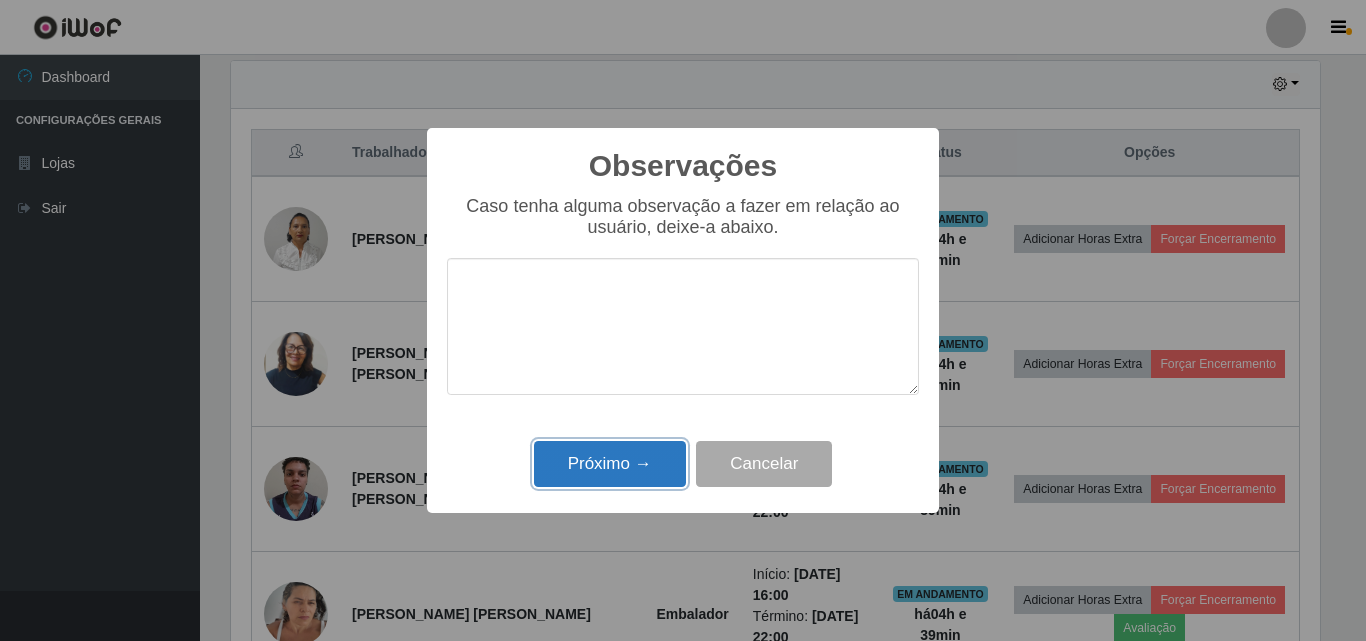 click on "Próximo →" at bounding box center [610, 464] 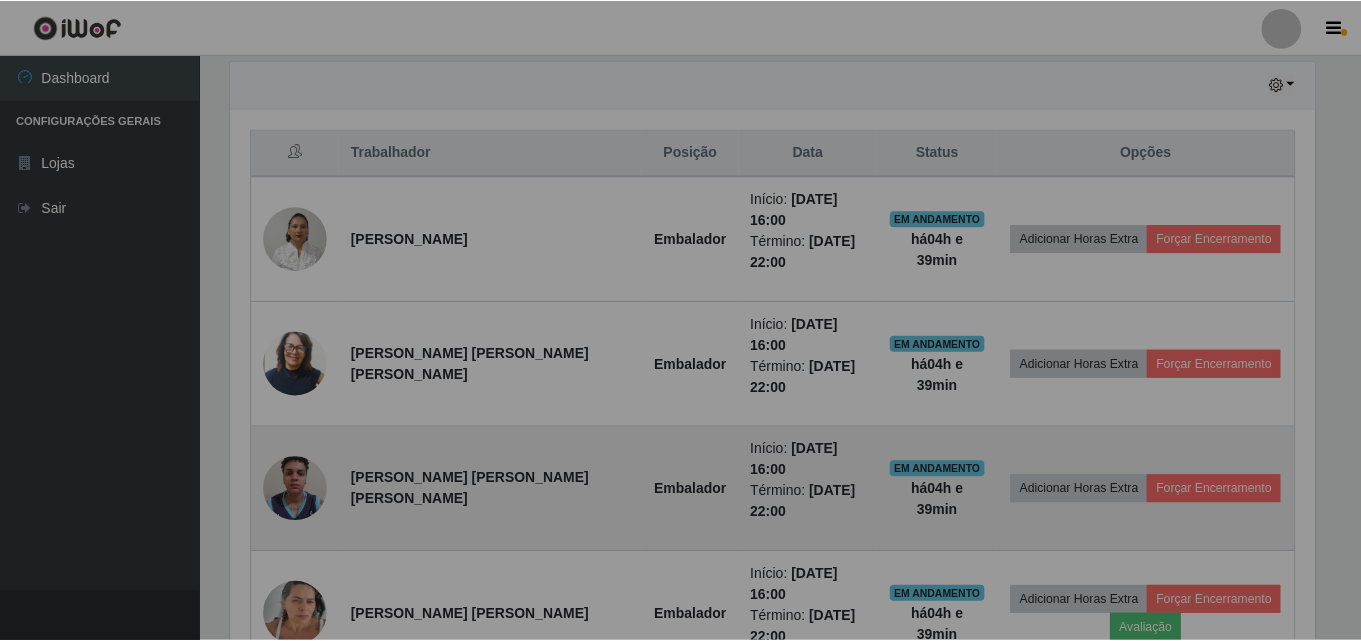 scroll, scrollTop: 999585, scrollLeft: 998901, axis: both 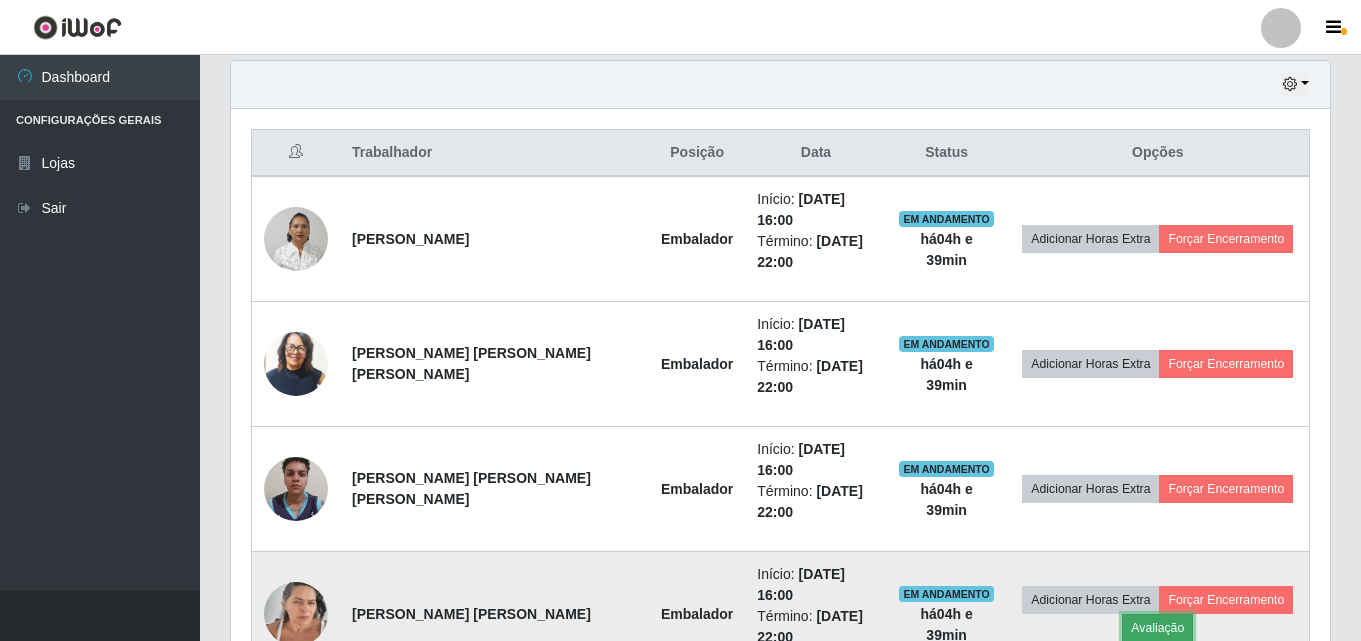 click on "Avaliação" at bounding box center [1157, 628] 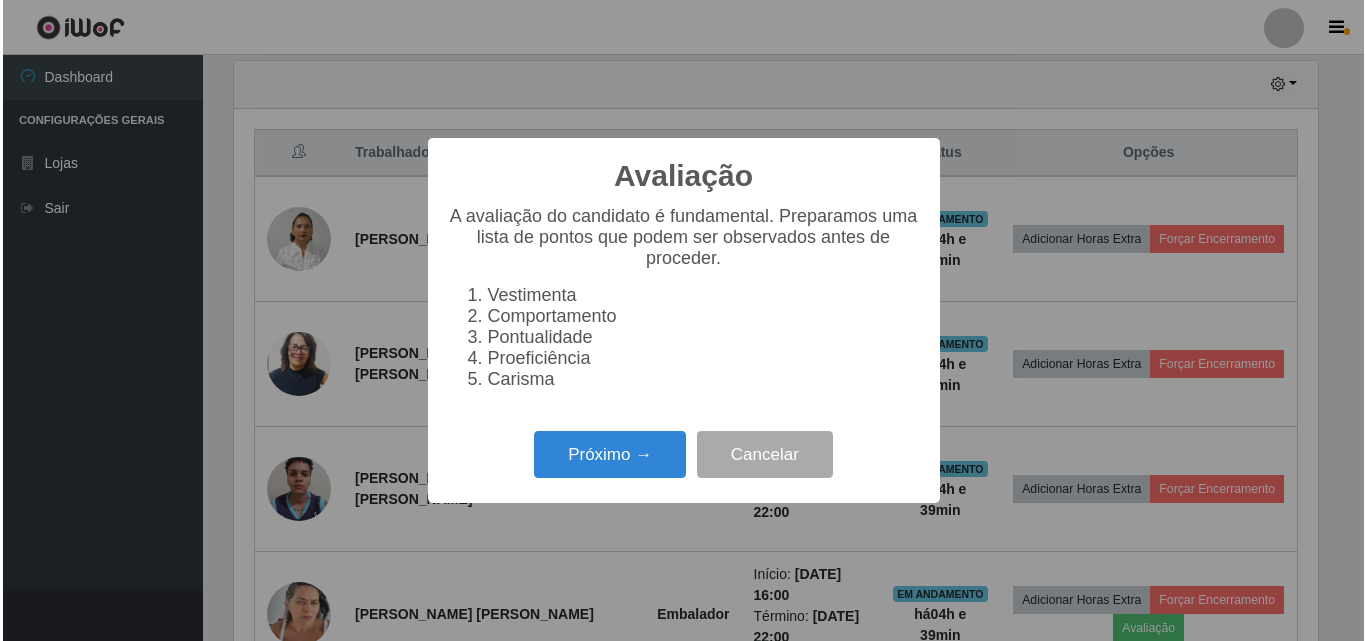 scroll, scrollTop: 999585, scrollLeft: 998911, axis: both 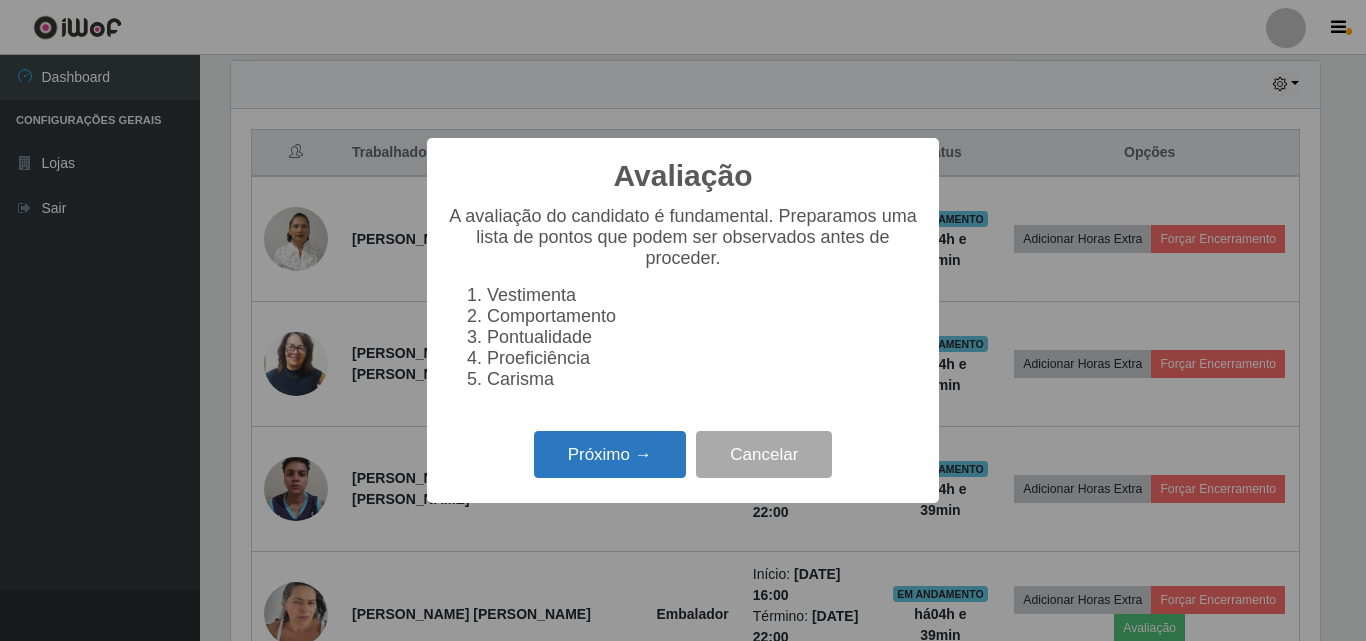 click on "Próximo →" at bounding box center (610, 454) 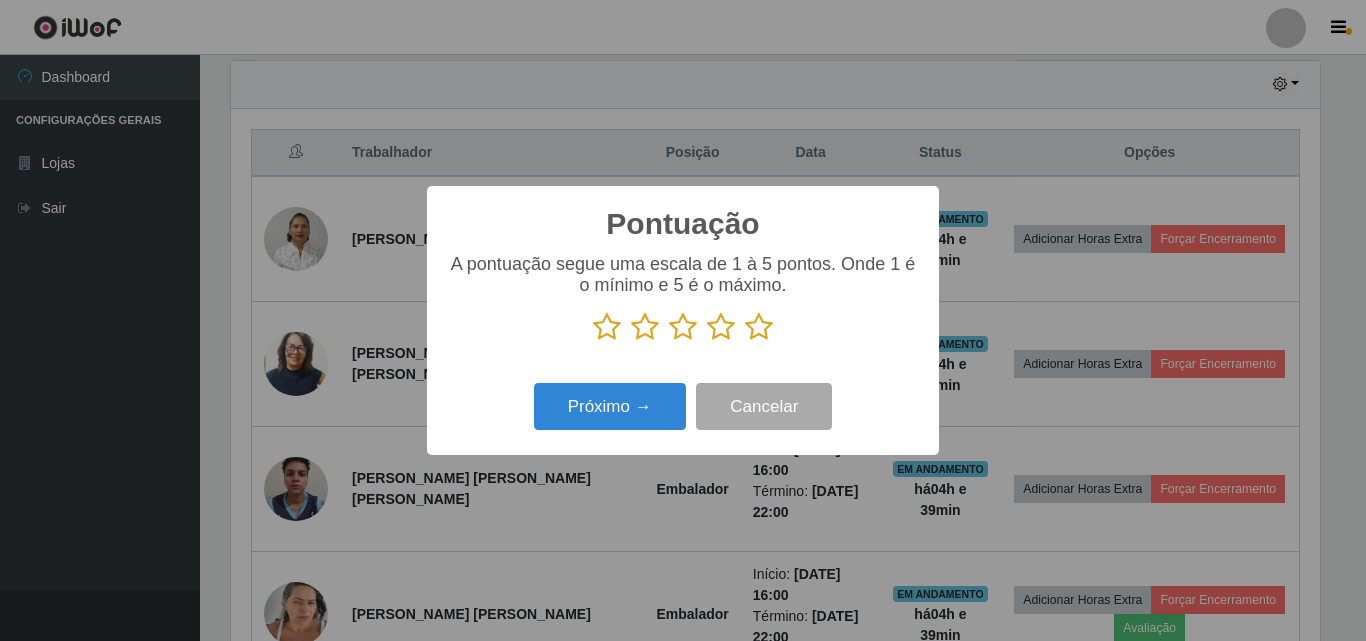 click at bounding box center [759, 327] 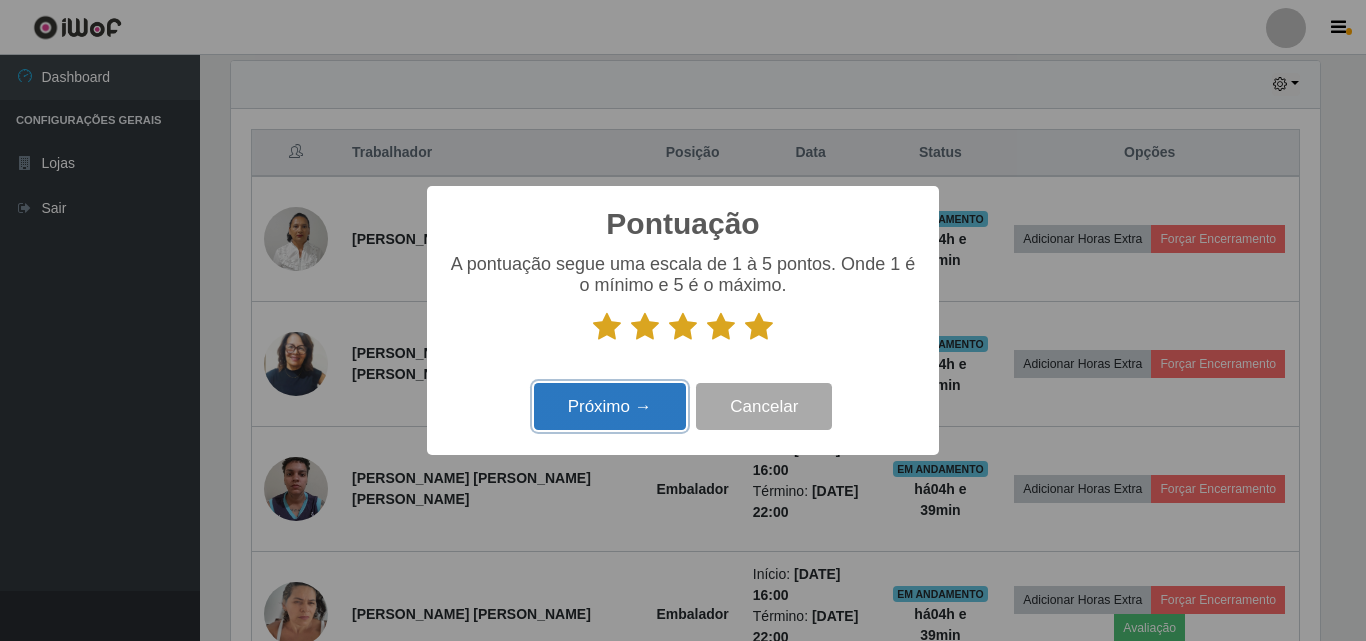 click on "Próximo →" at bounding box center [610, 406] 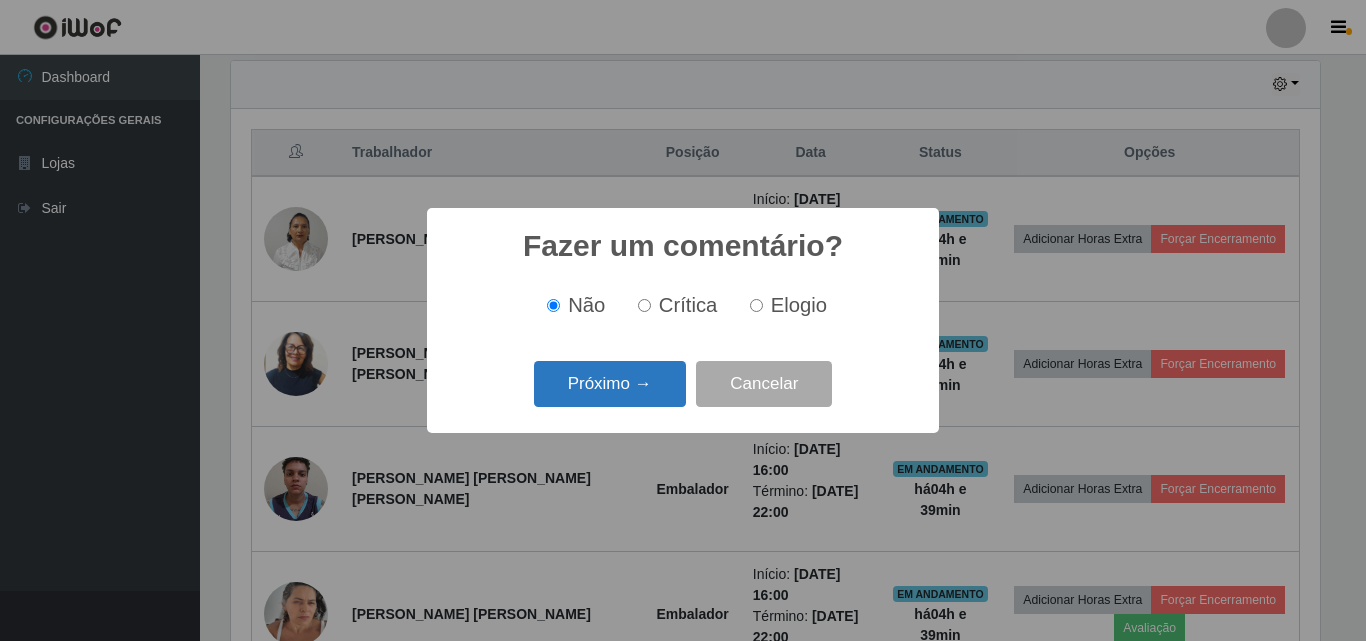 click on "Próximo →" at bounding box center [610, 384] 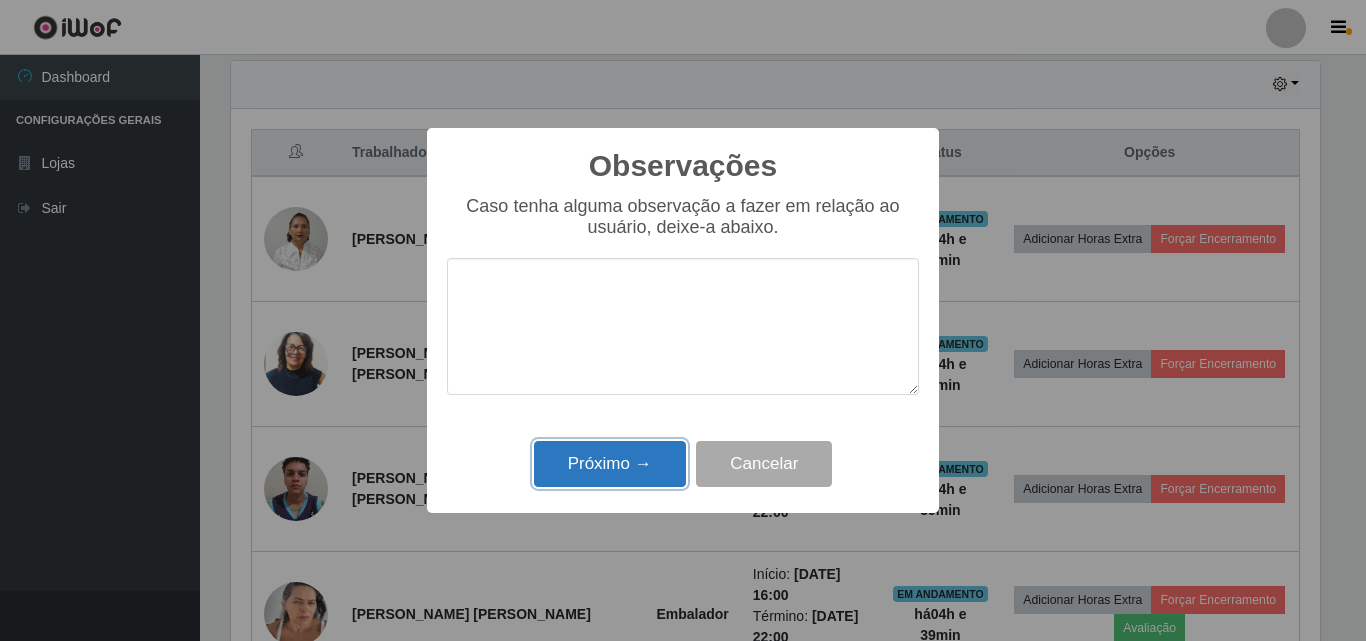 click on "Próximo →" at bounding box center (610, 464) 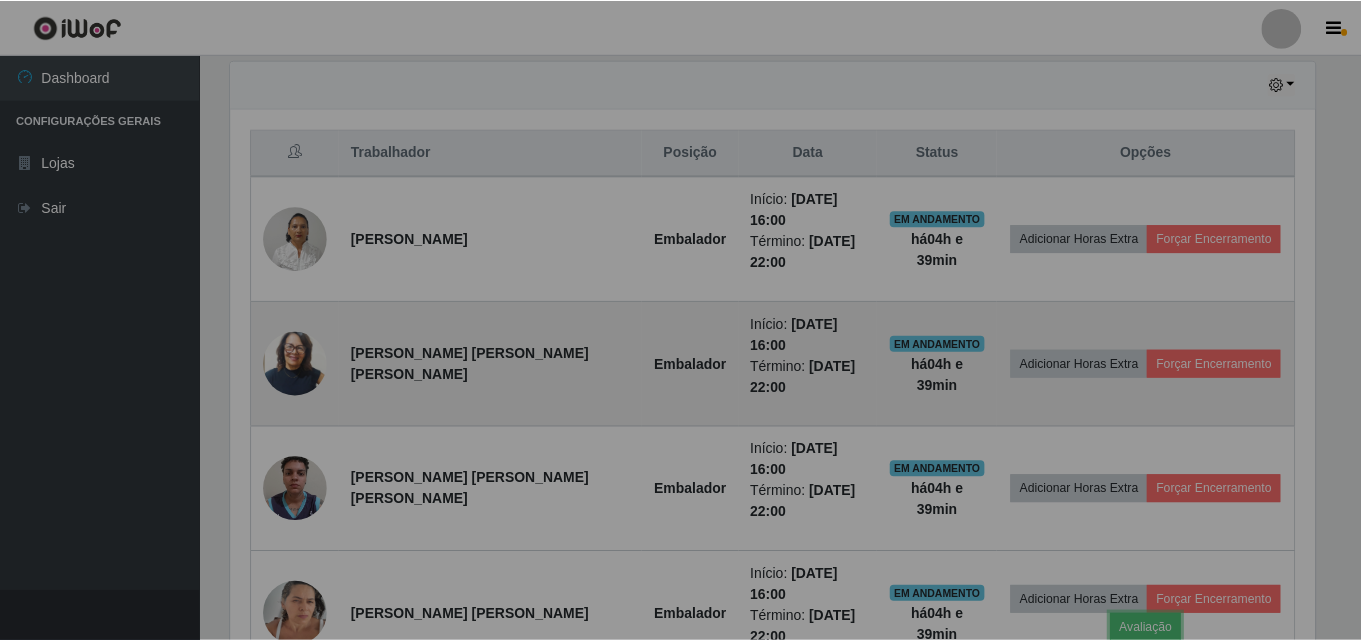 scroll, scrollTop: 999585, scrollLeft: 998901, axis: both 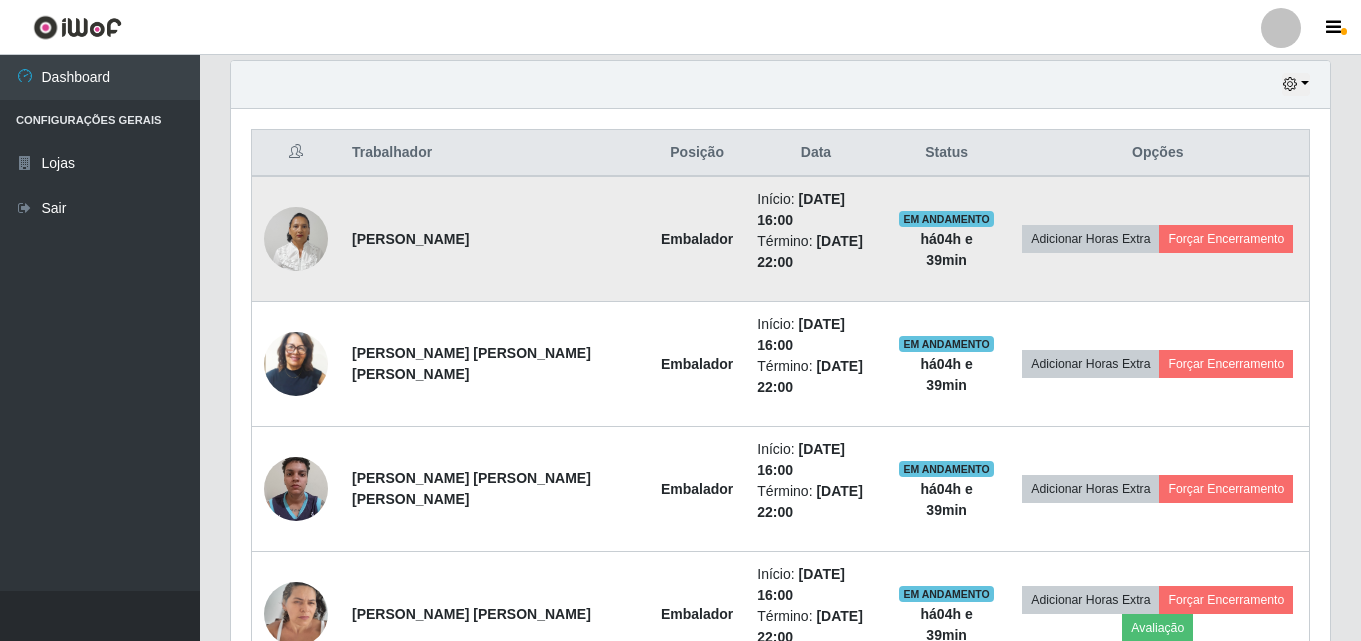 click on "Adicionar Horas Extra Forçar Encerramento" at bounding box center (1158, 239) 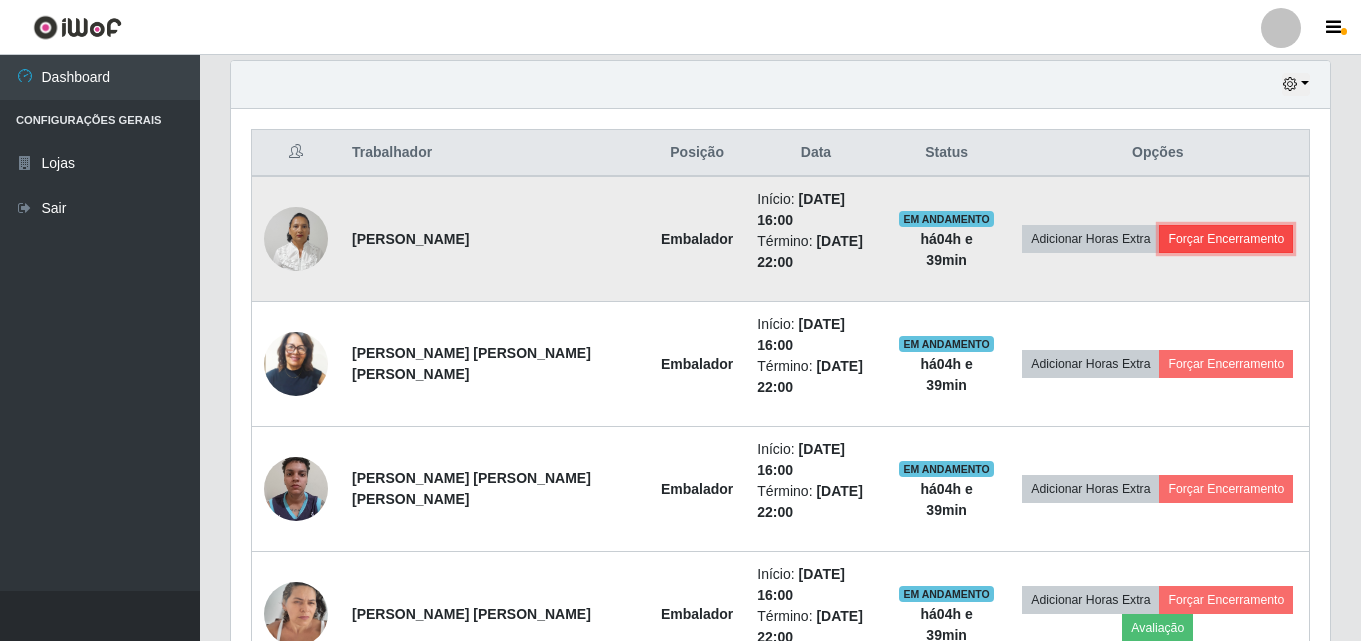 click on "Forçar Encerramento" at bounding box center [1226, 239] 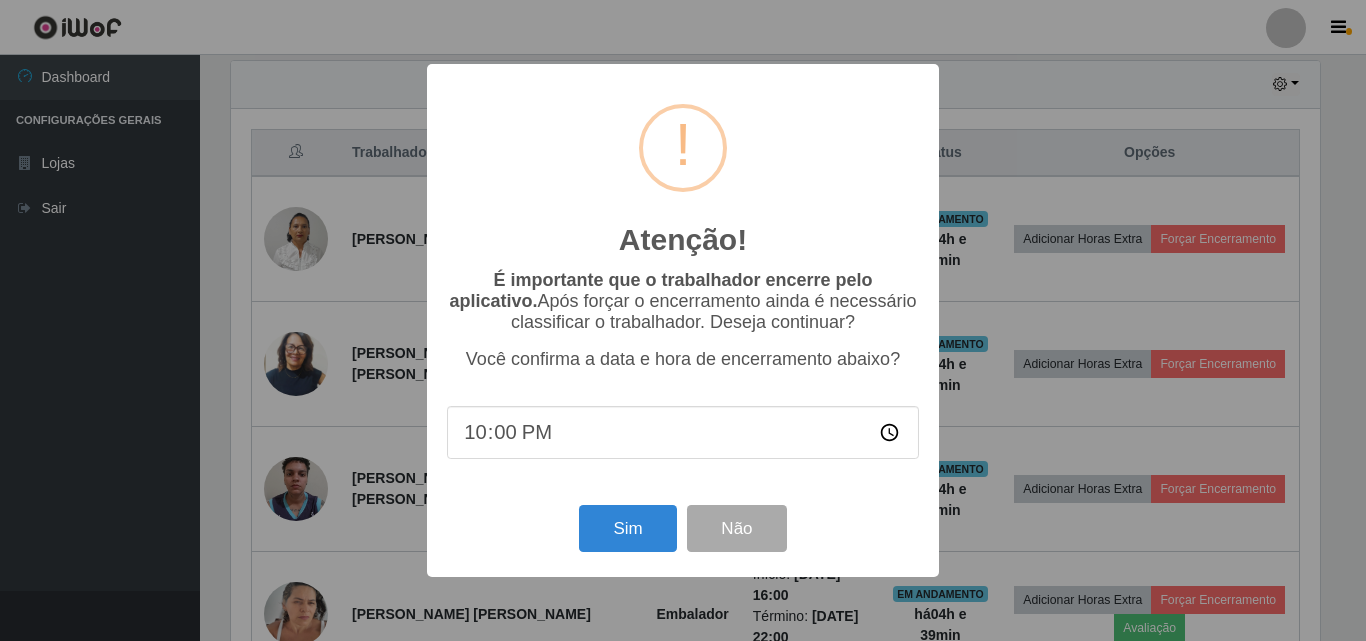 scroll, scrollTop: 999585, scrollLeft: 998911, axis: both 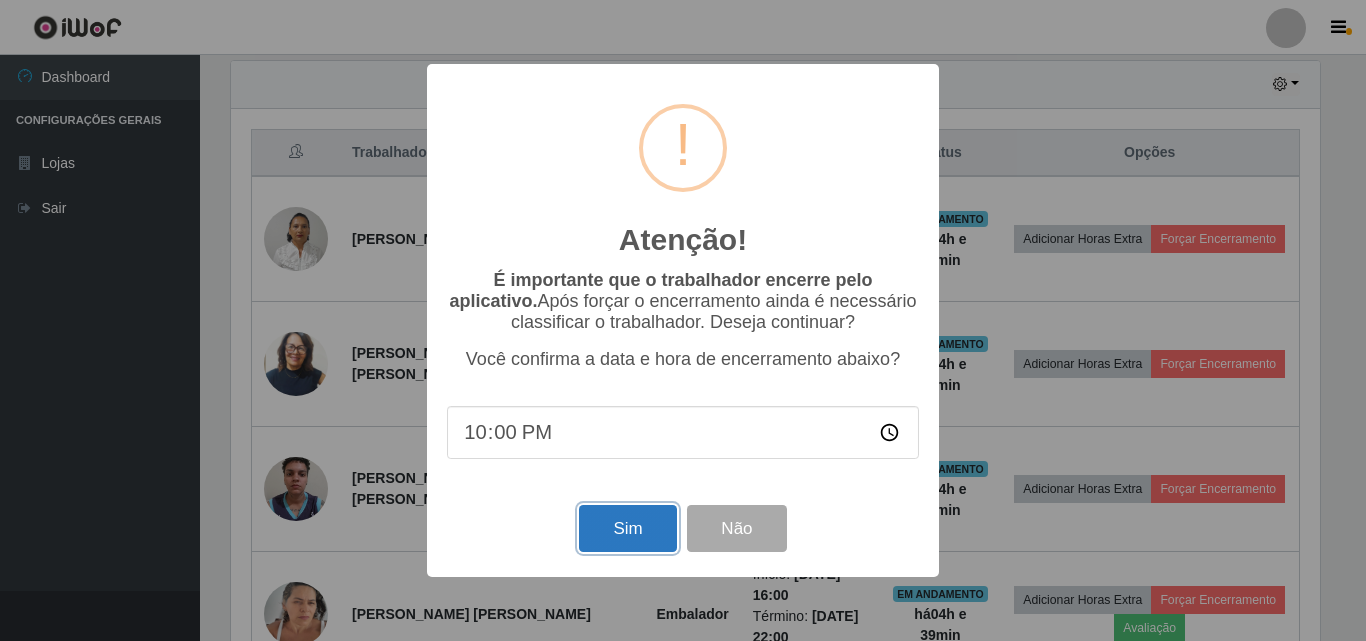 click on "Sim" at bounding box center [627, 528] 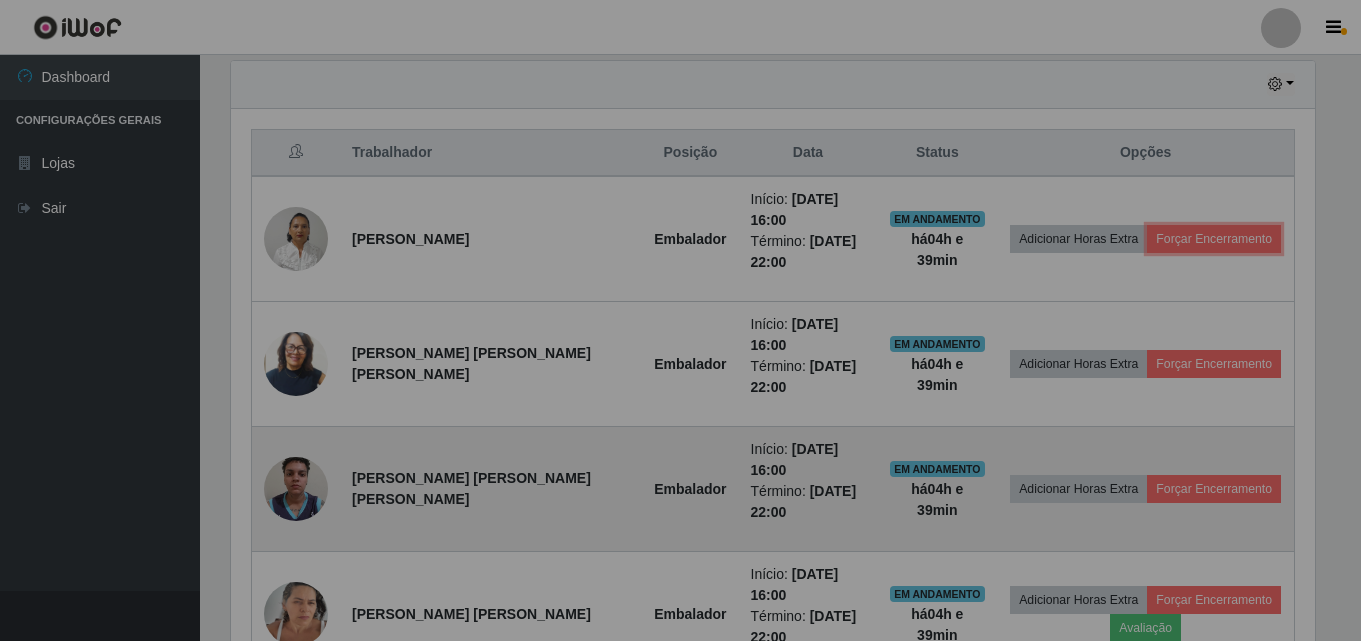 scroll, scrollTop: 999585, scrollLeft: 998901, axis: both 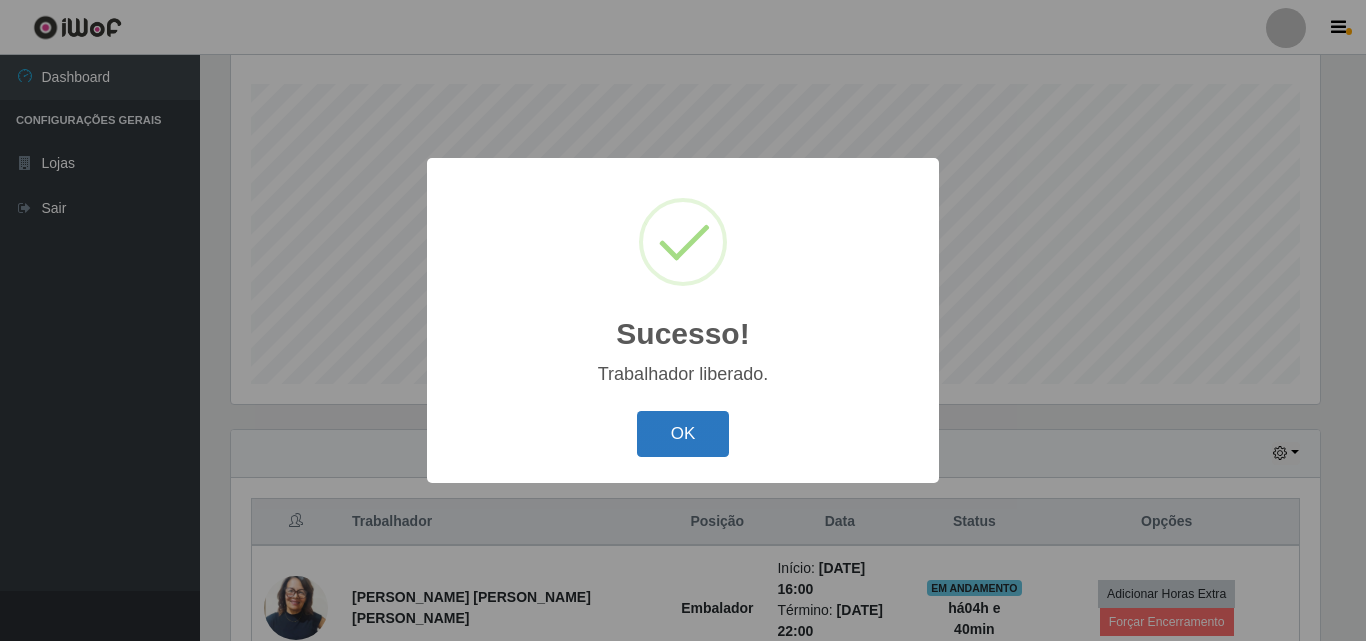 click on "OK" at bounding box center (683, 434) 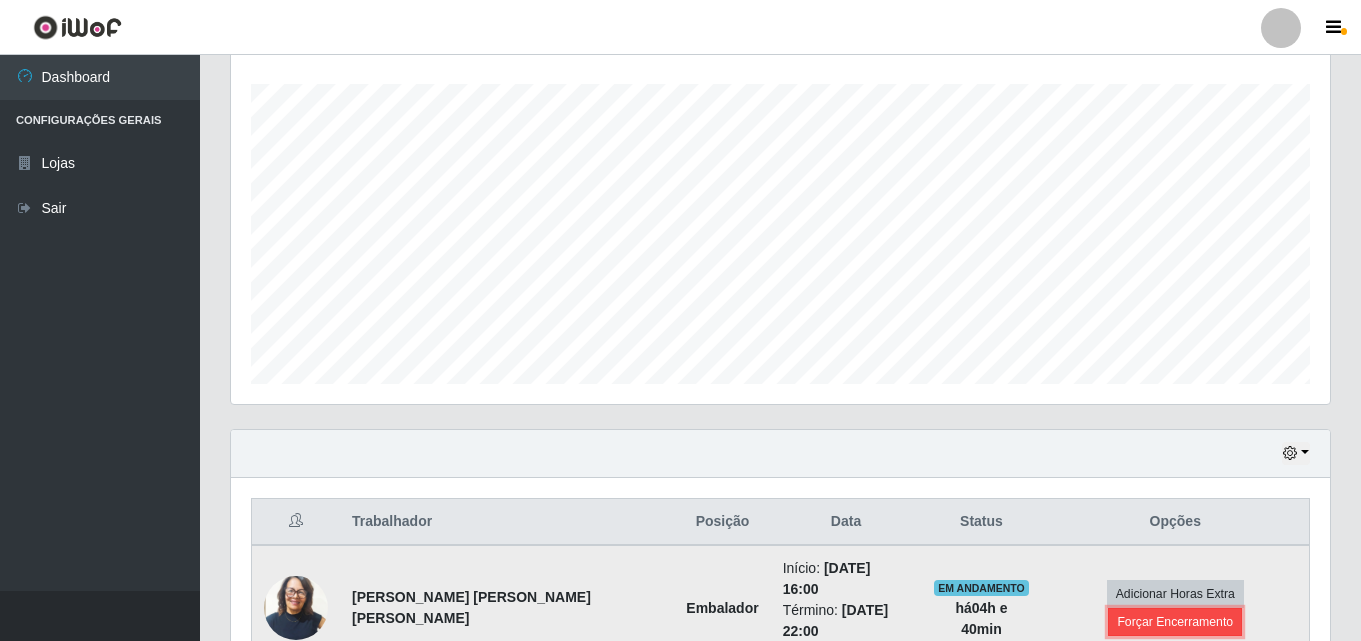 click on "Forçar Encerramento" at bounding box center (1175, 622) 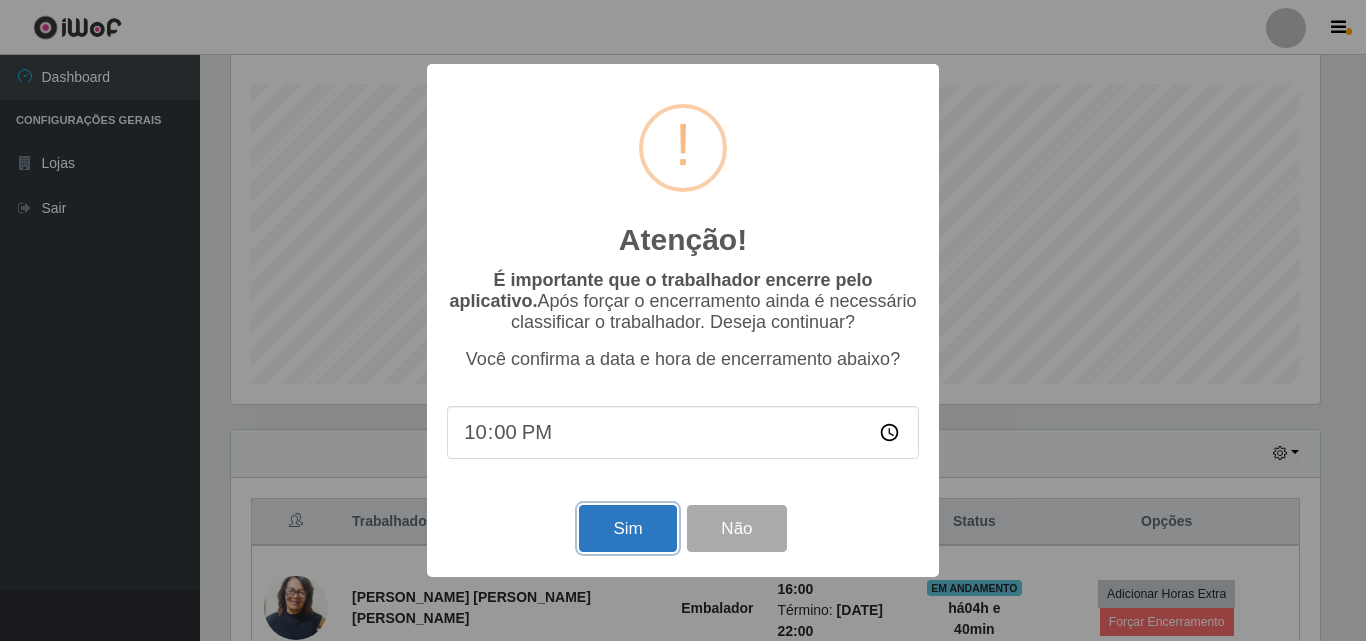 click on "Sim" at bounding box center [627, 528] 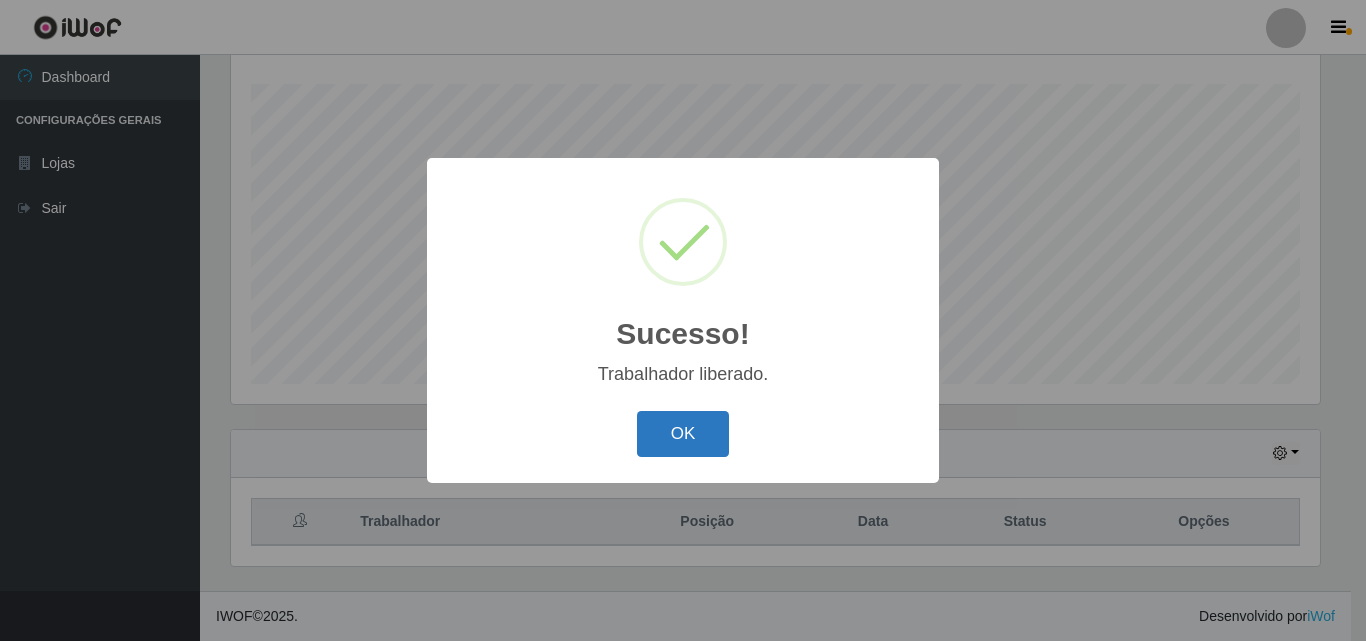 click on "OK" at bounding box center [683, 434] 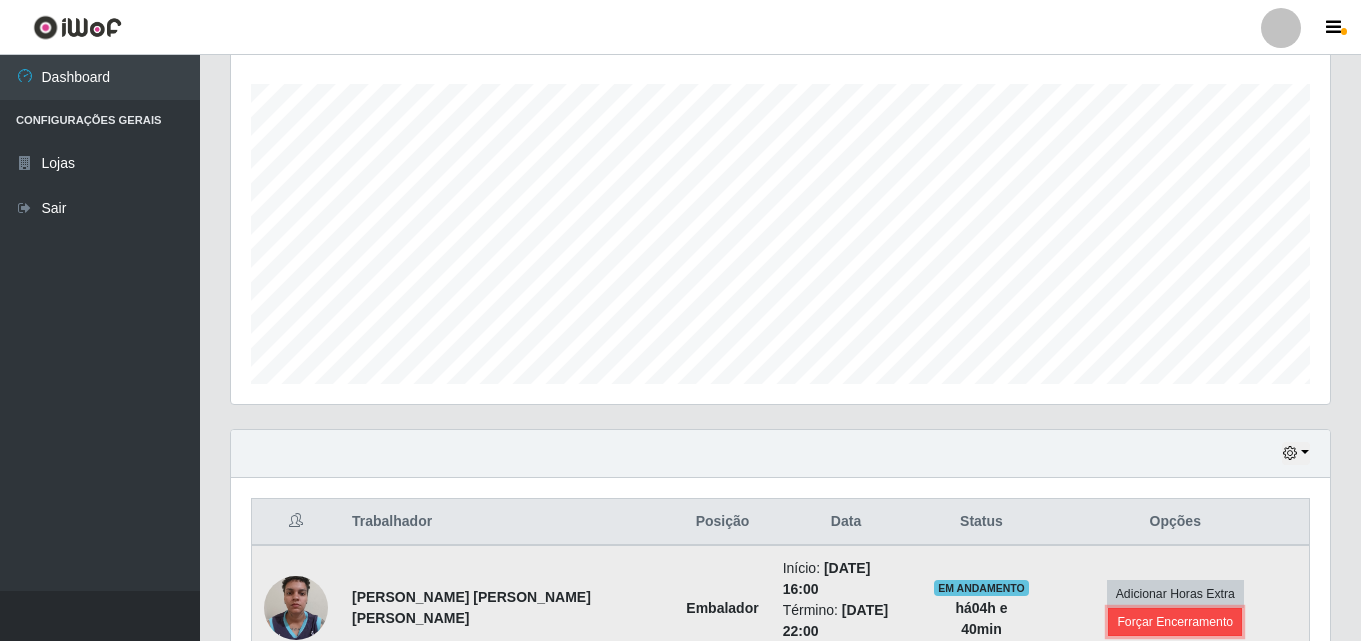 click on "Forçar Encerramento" at bounding box center [1175, 622] 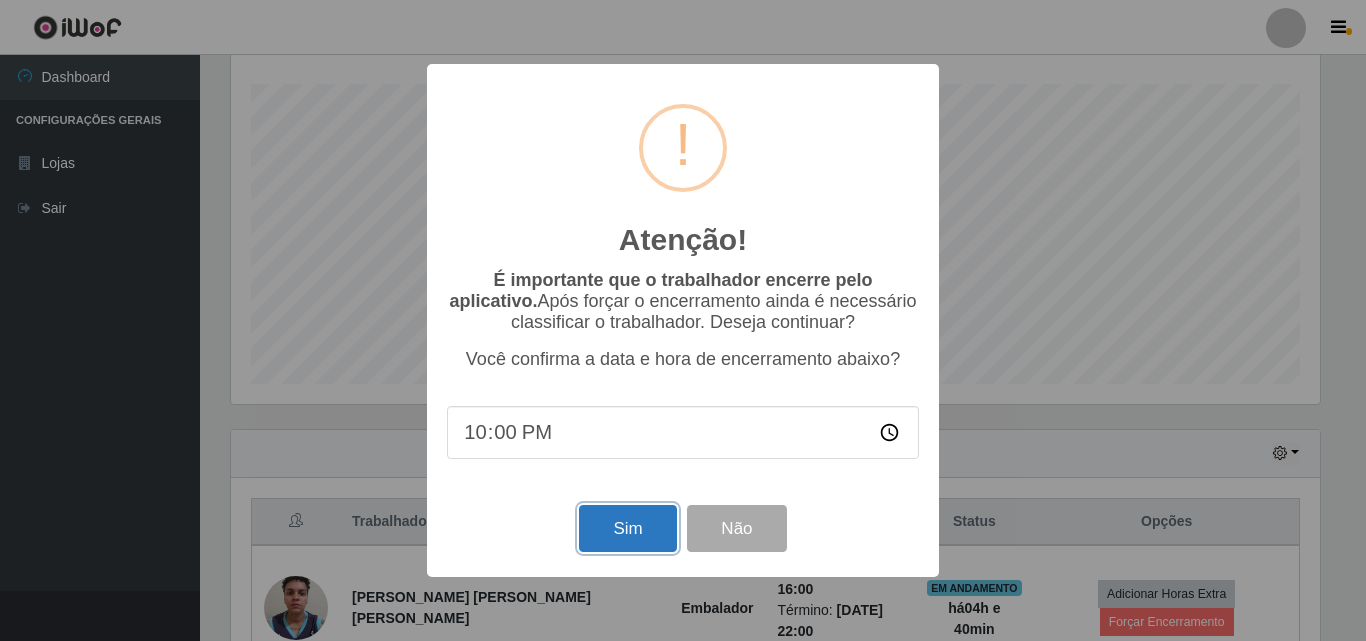 click on "Sim" at bounding box center (627, 528) 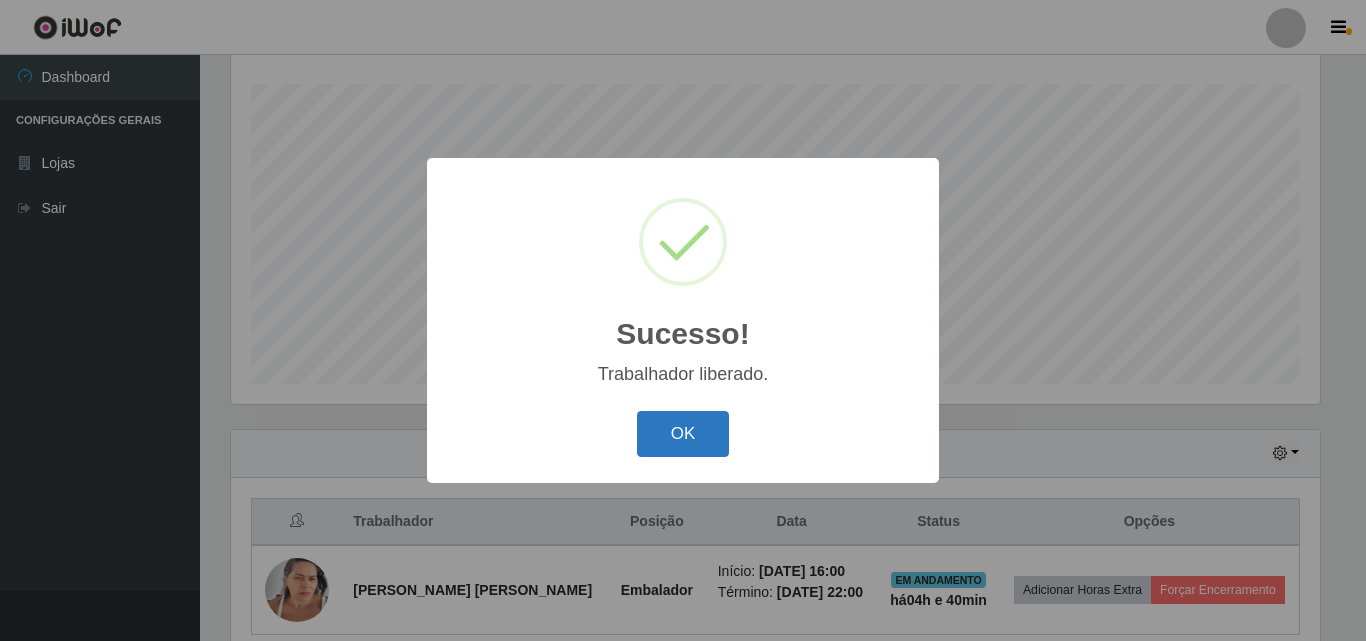 click on "OK" at bounding box center (683, 434) 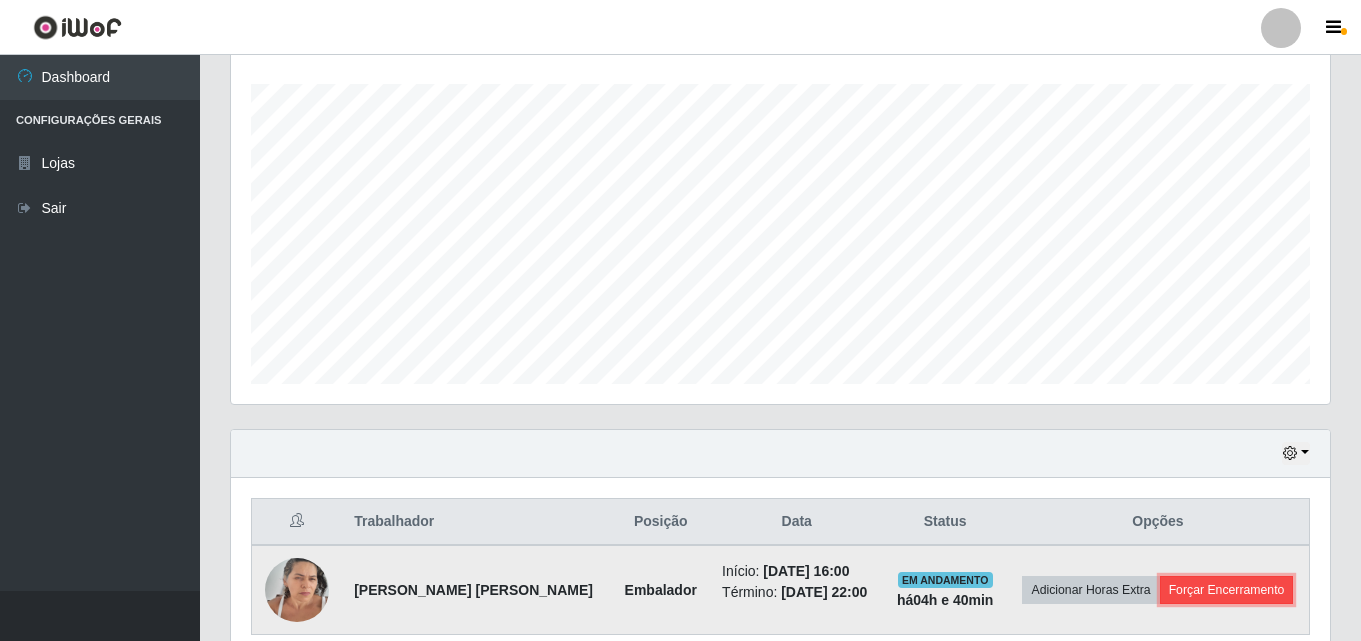 click on "Forçar Encerramento" at bounding box center [1227, 590] 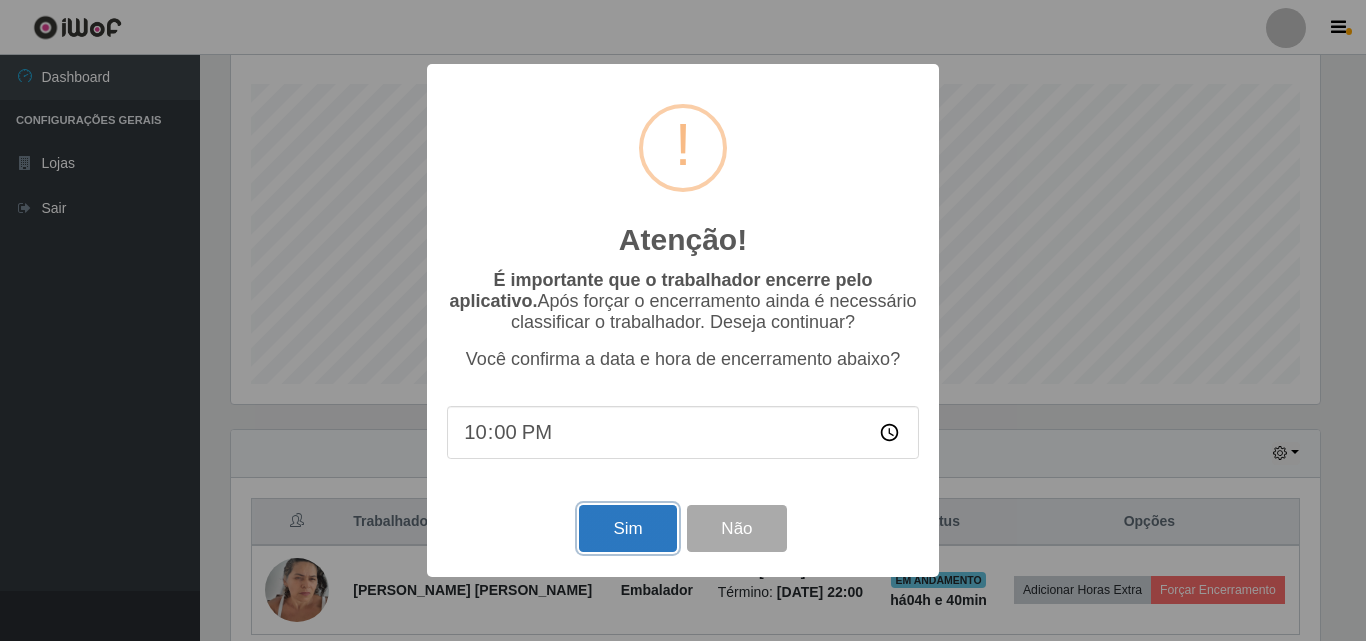 click on "Sim" at bounding box center (627, 528) 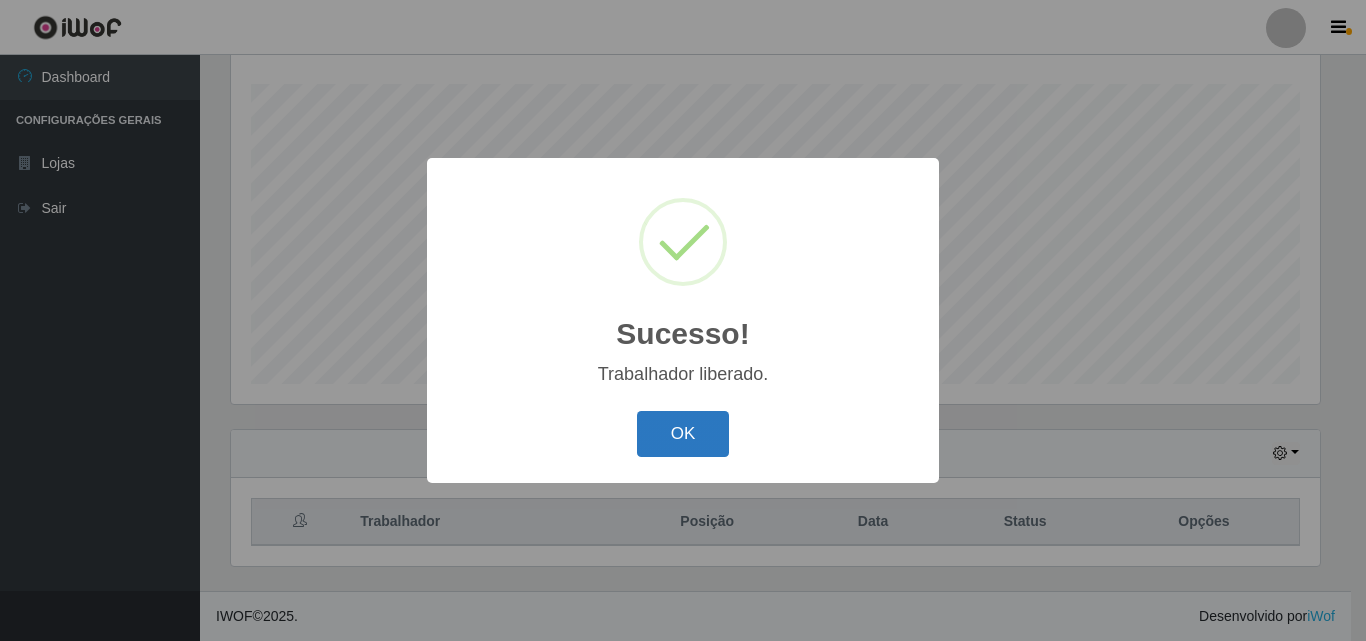 click on "OK" at bounding box center [683, 434] 